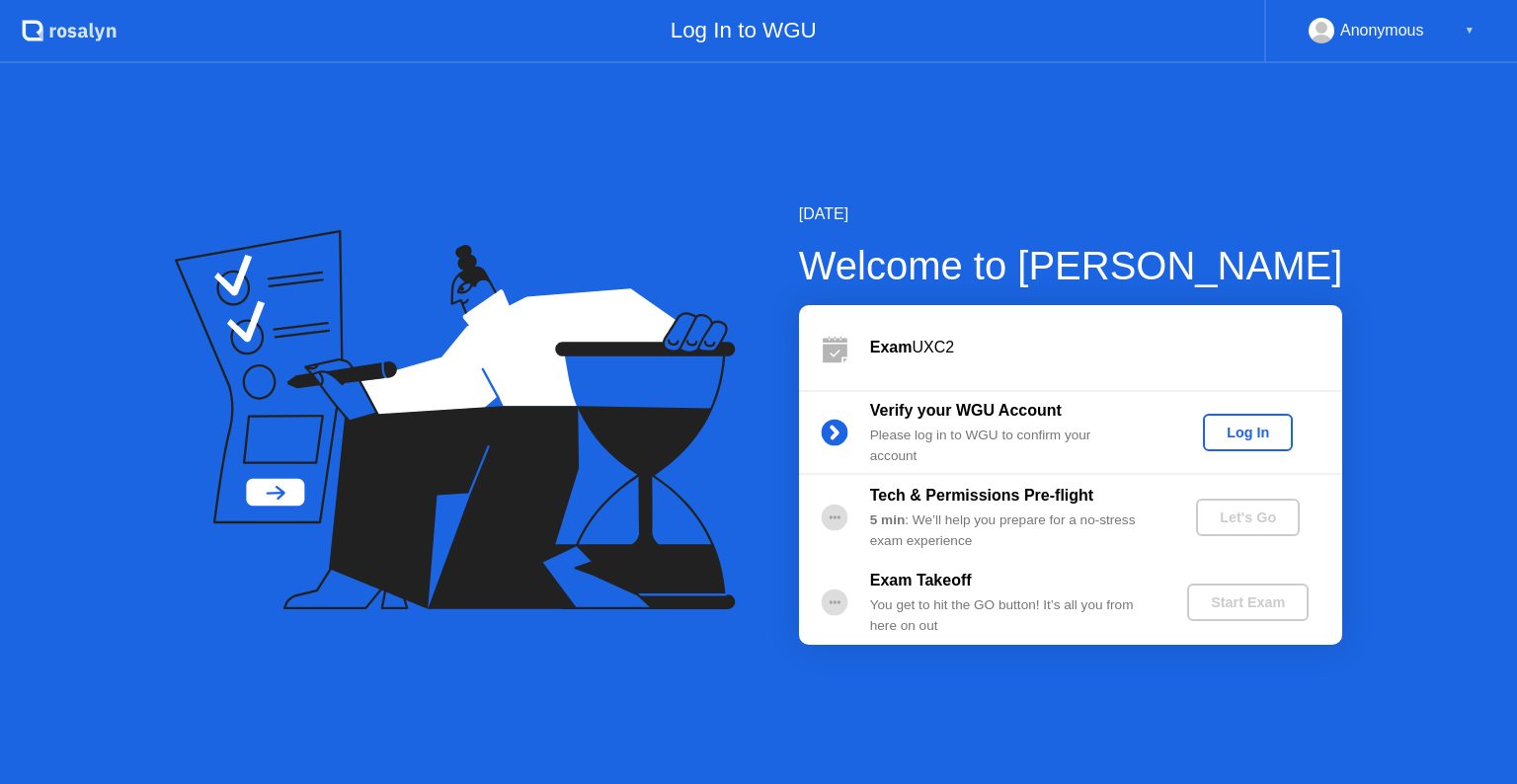 scroll, scrollTop: 0, scrollLeft: 0, axis: both 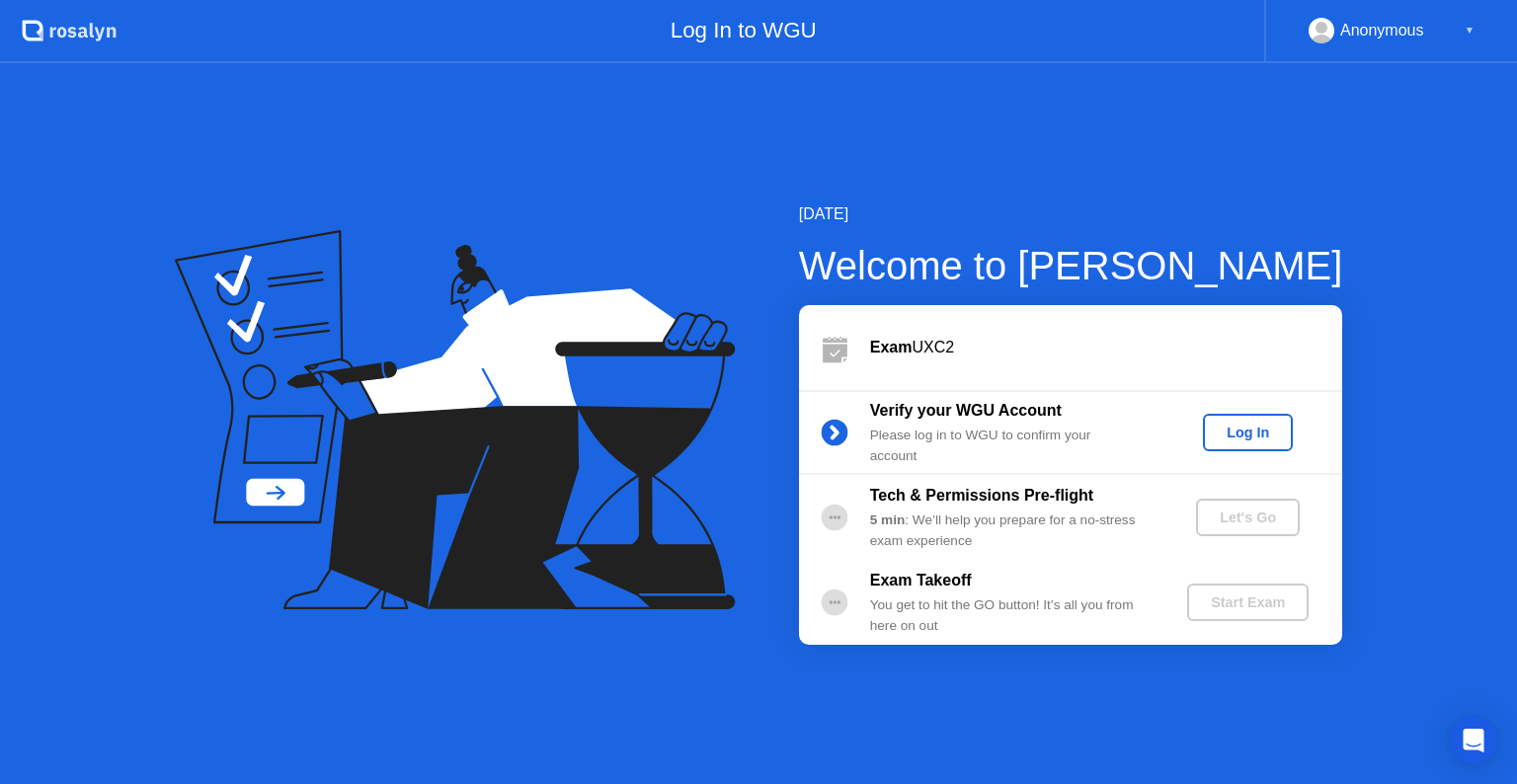 click on "Log In" 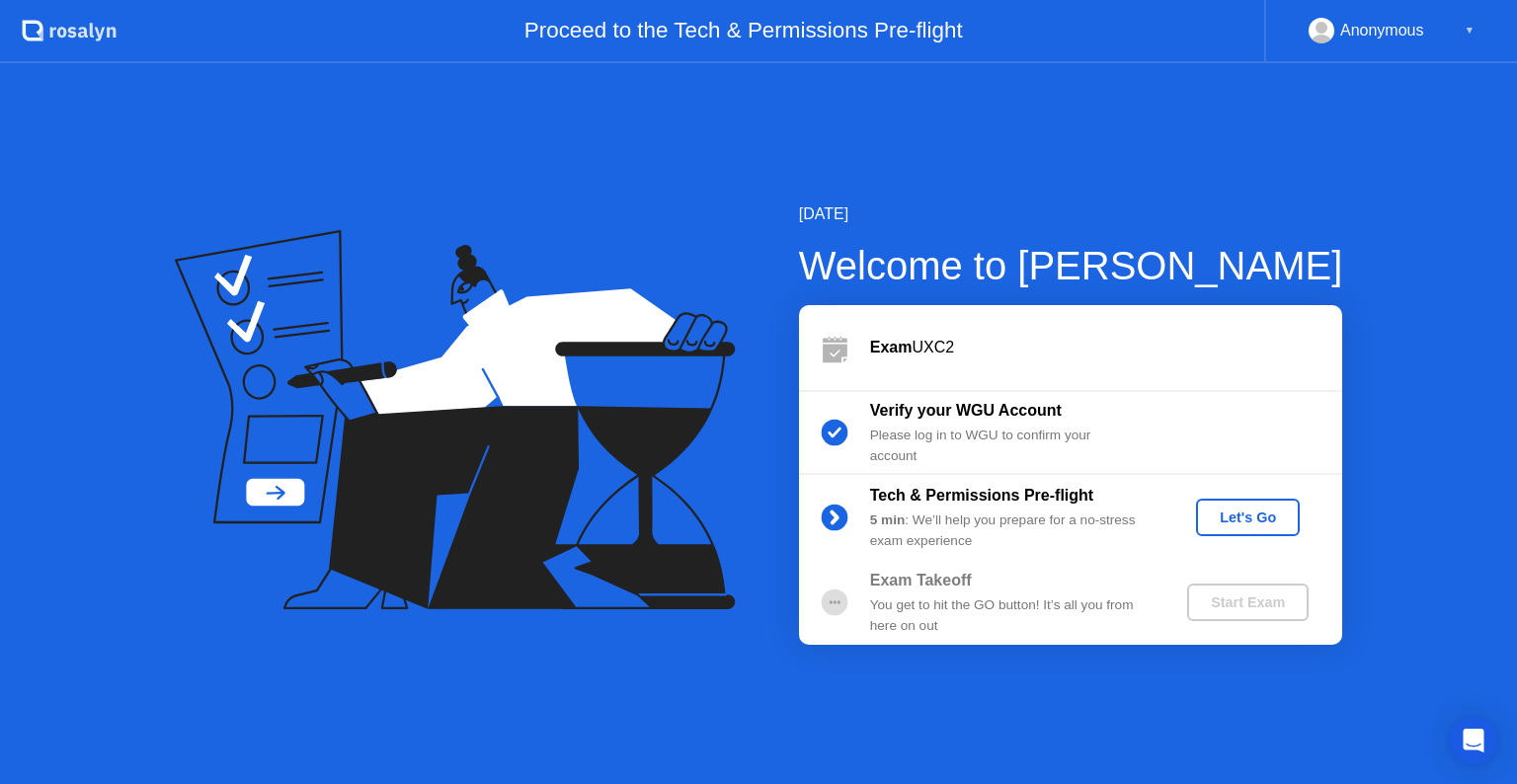 click on "Let's Go" 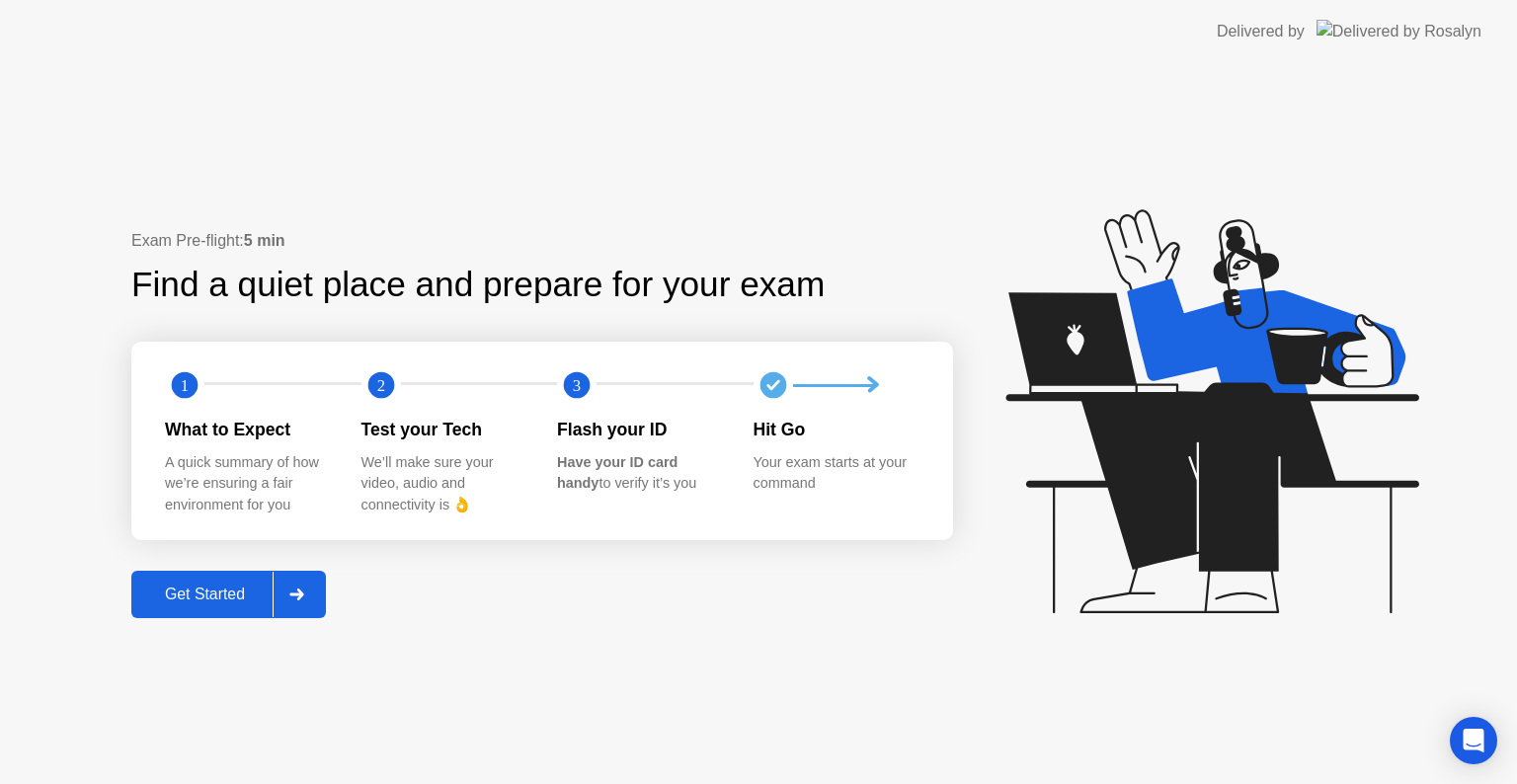 click on "Get Started" 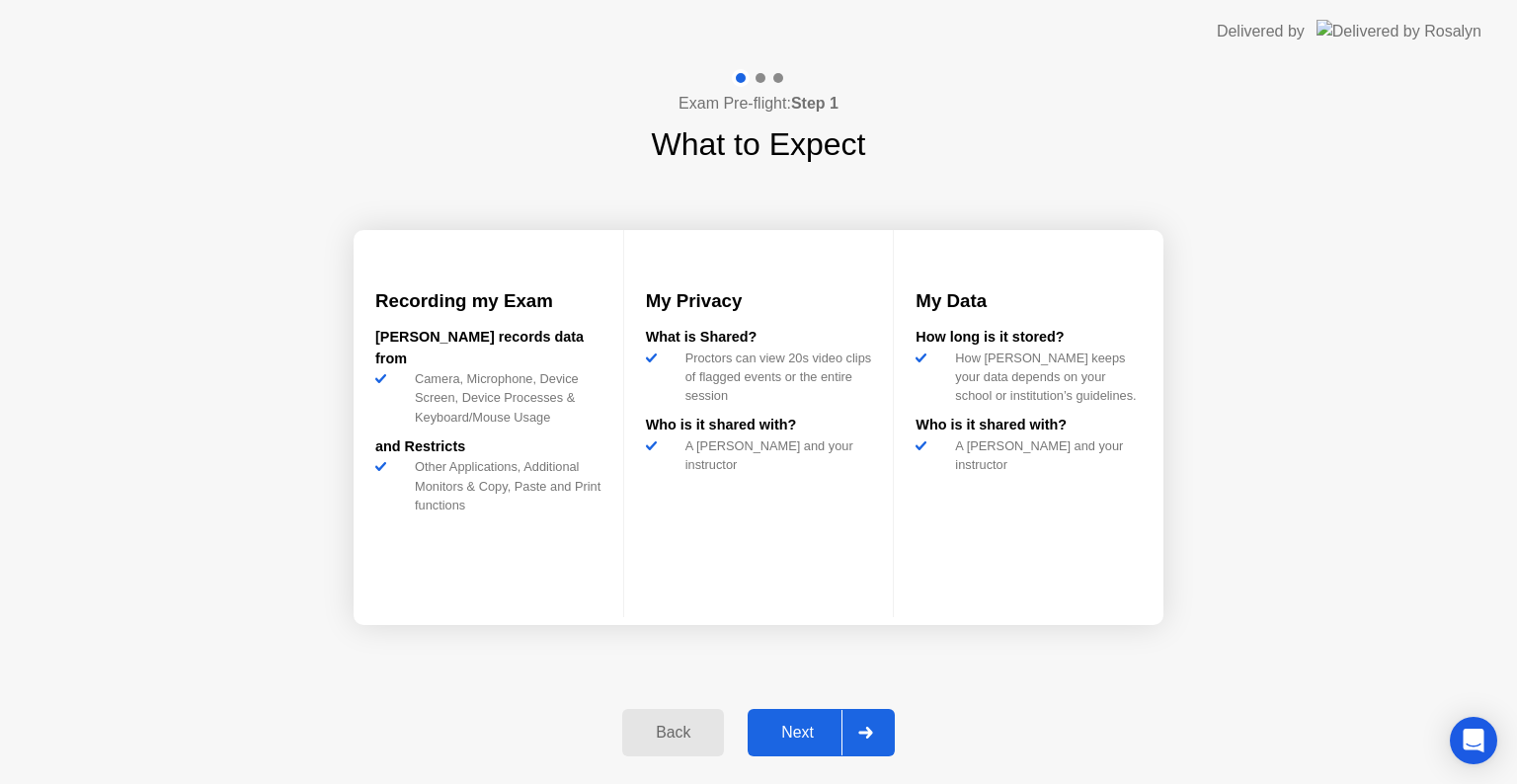 click on "Next" 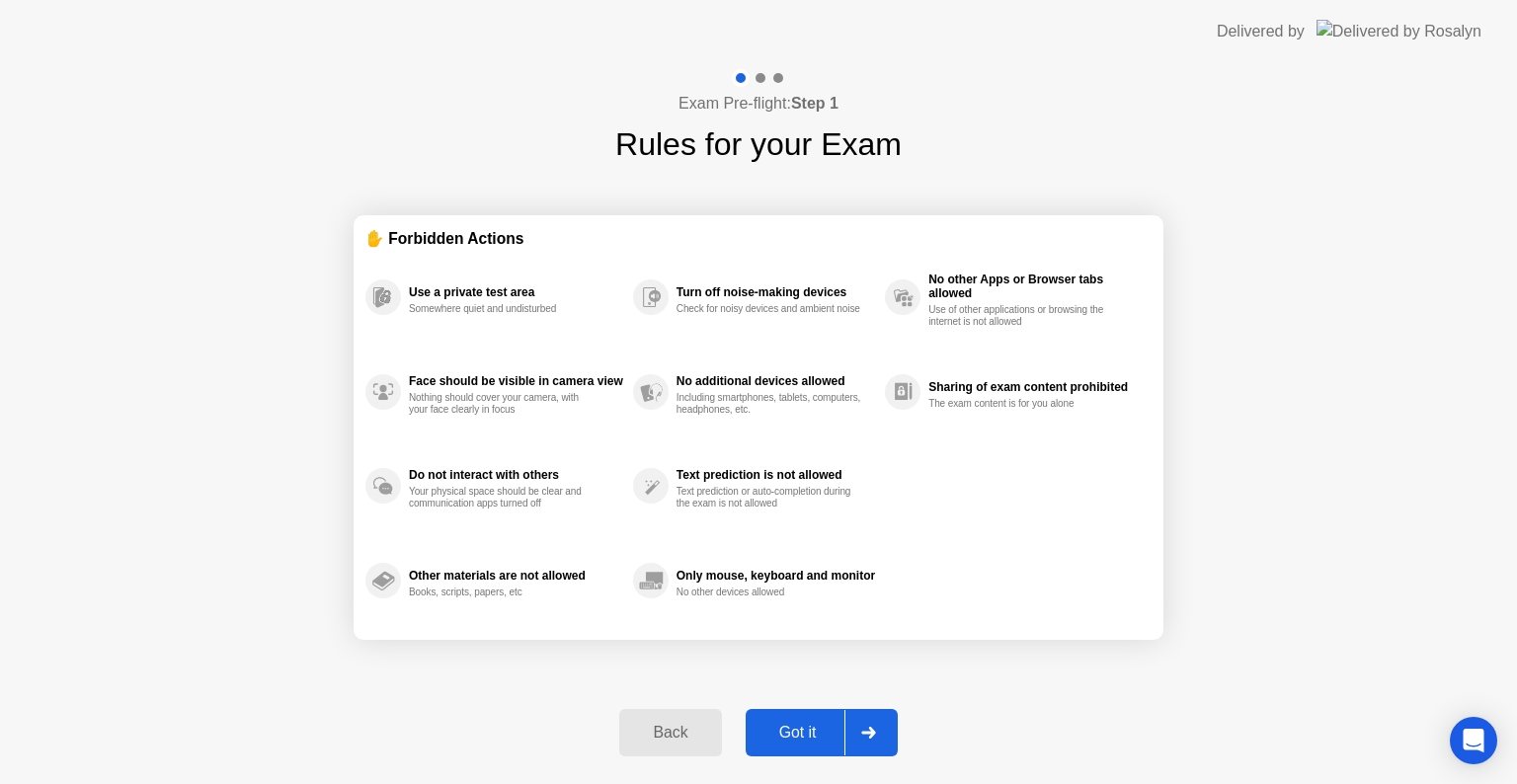 click on "Got it" 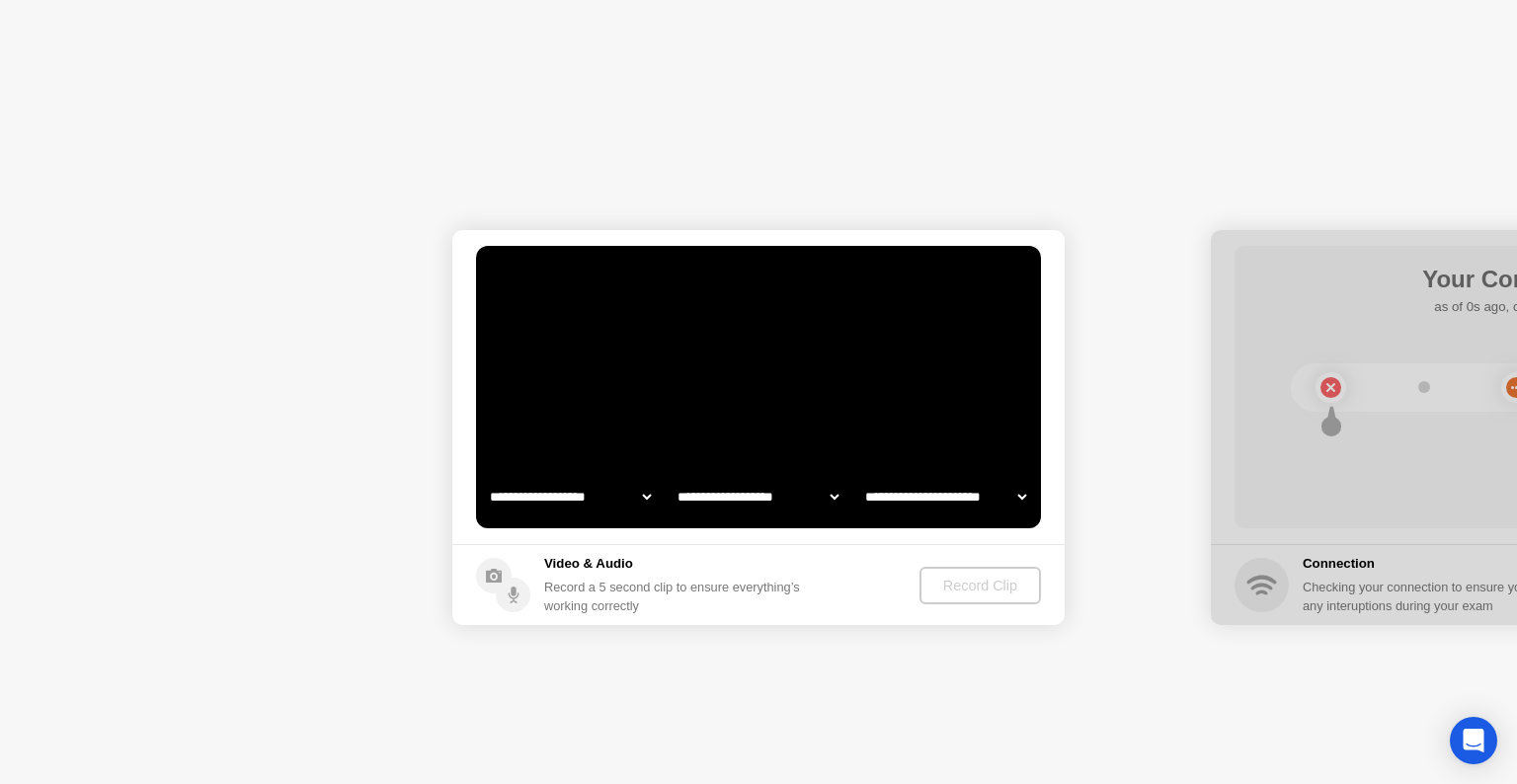select on "**********" 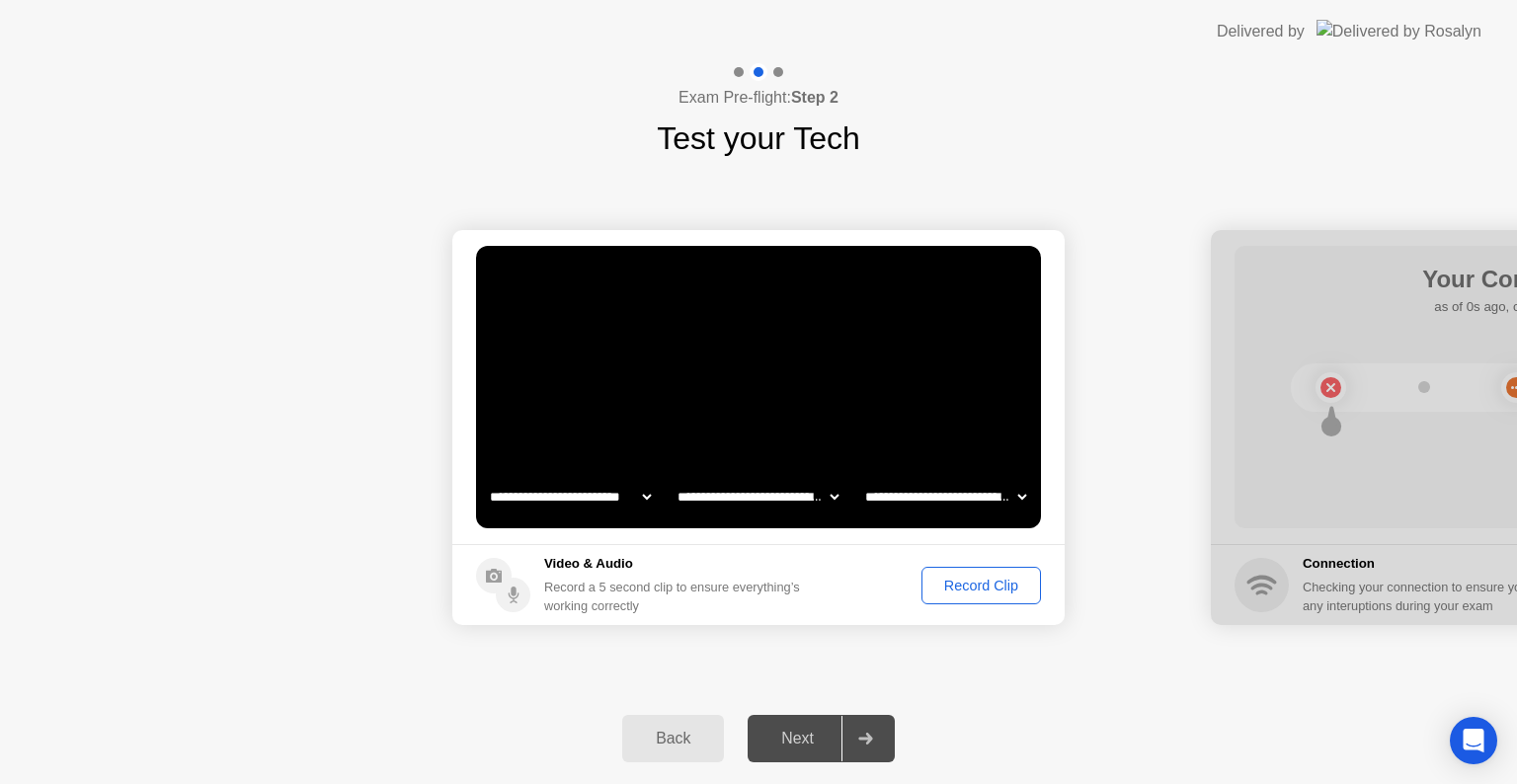 click on "**********" 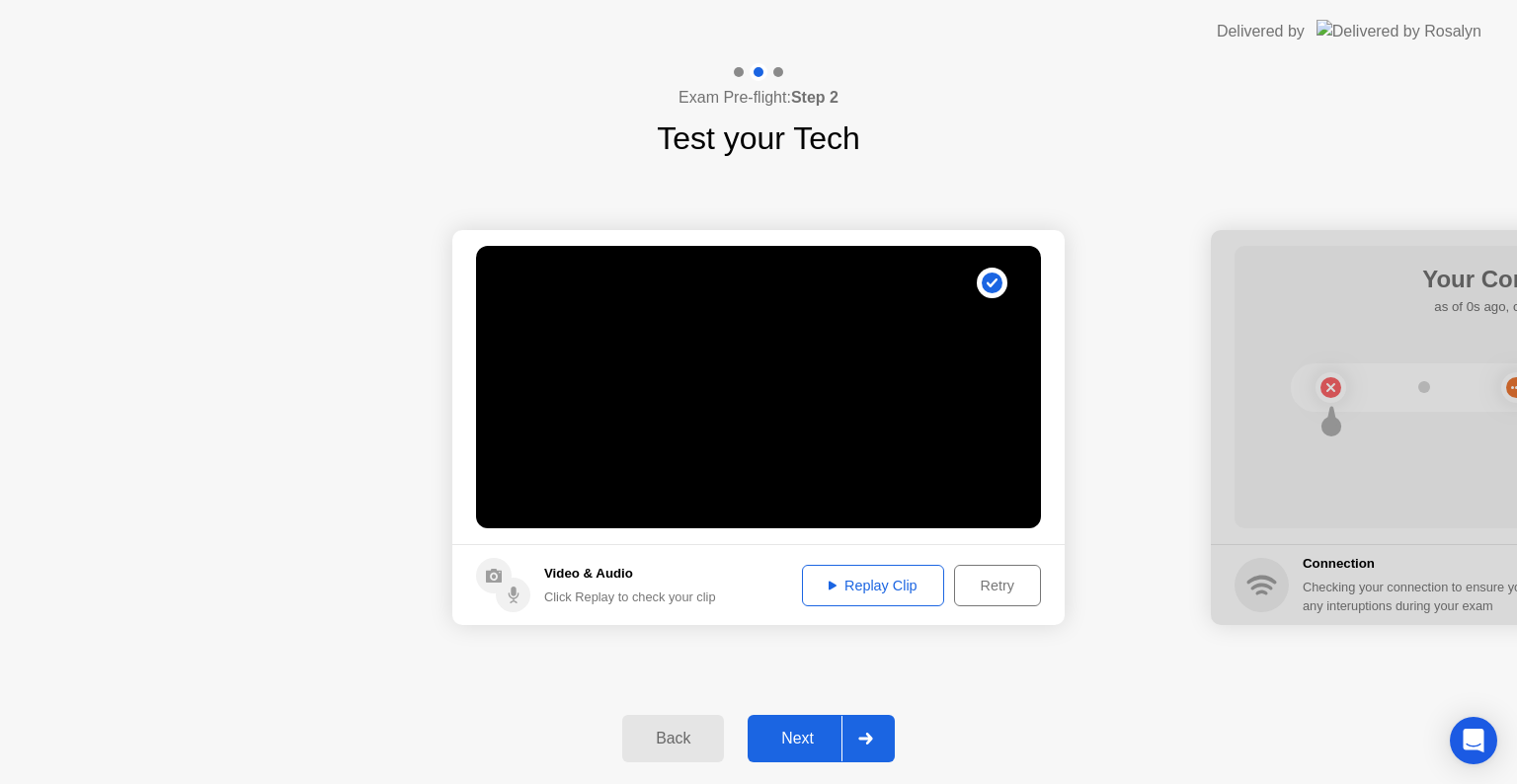 drag, startPoint x: 811, startPoint y: 731, endPoint x: 920, endPoint y: 692, distance: 115.76701 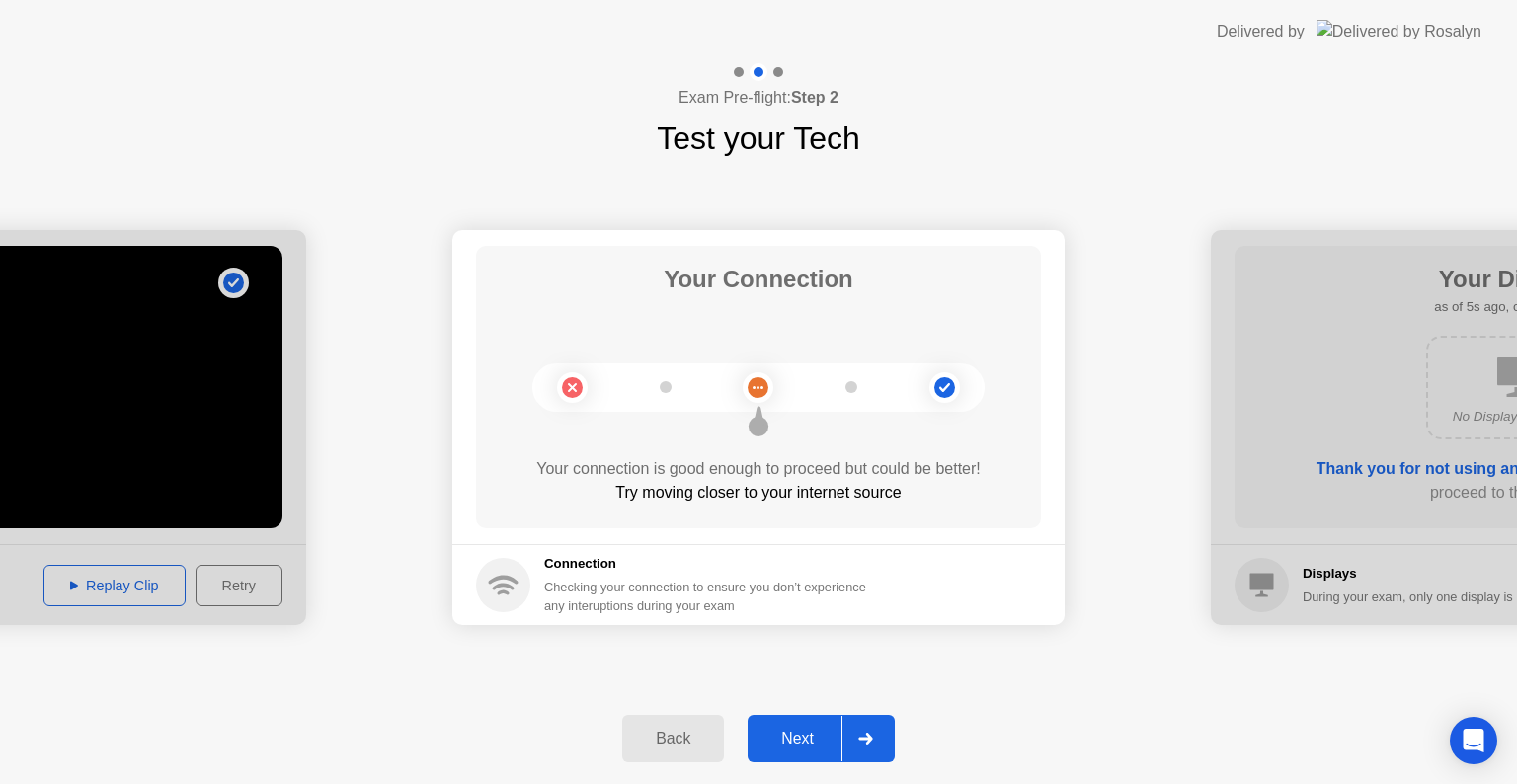 click 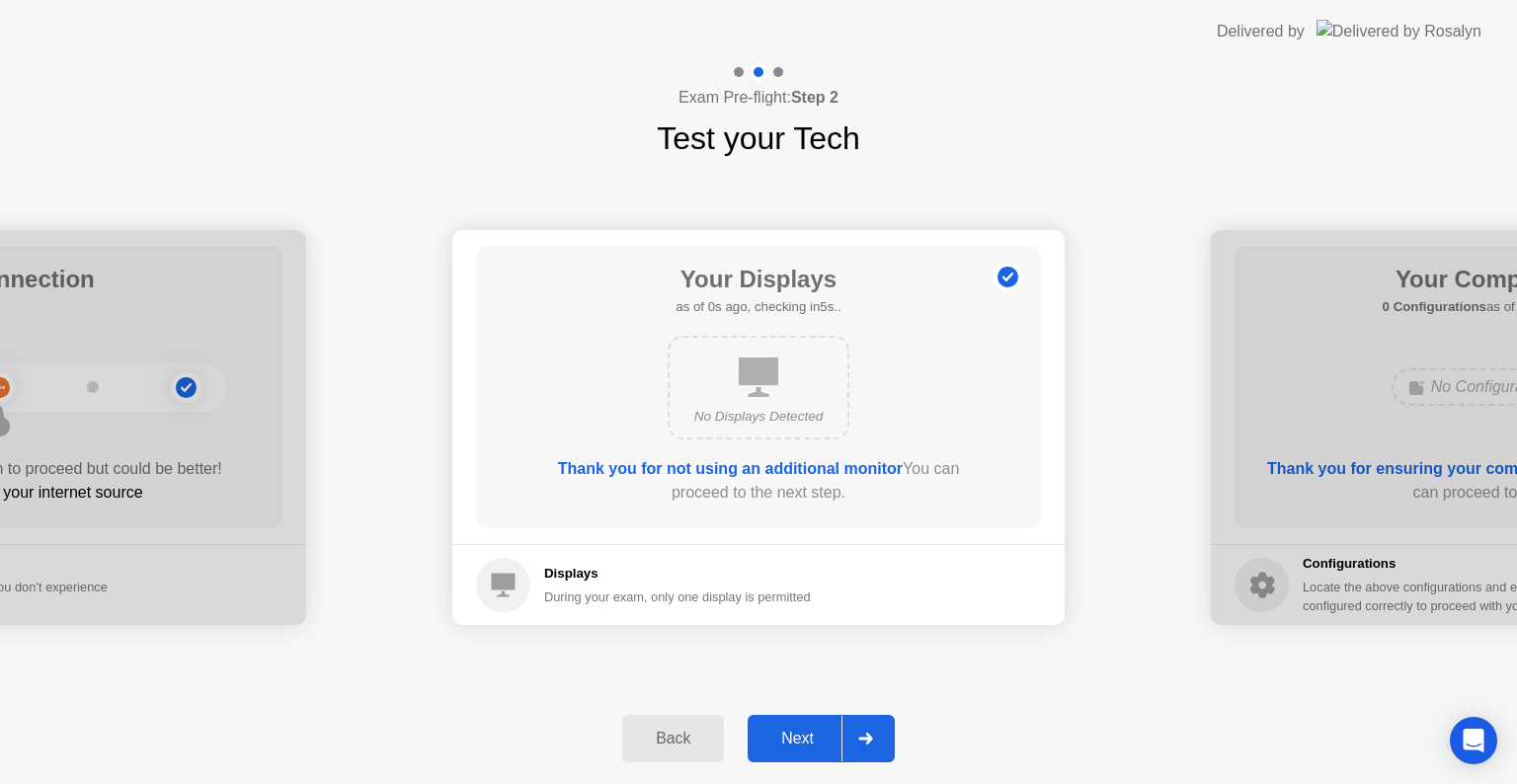click 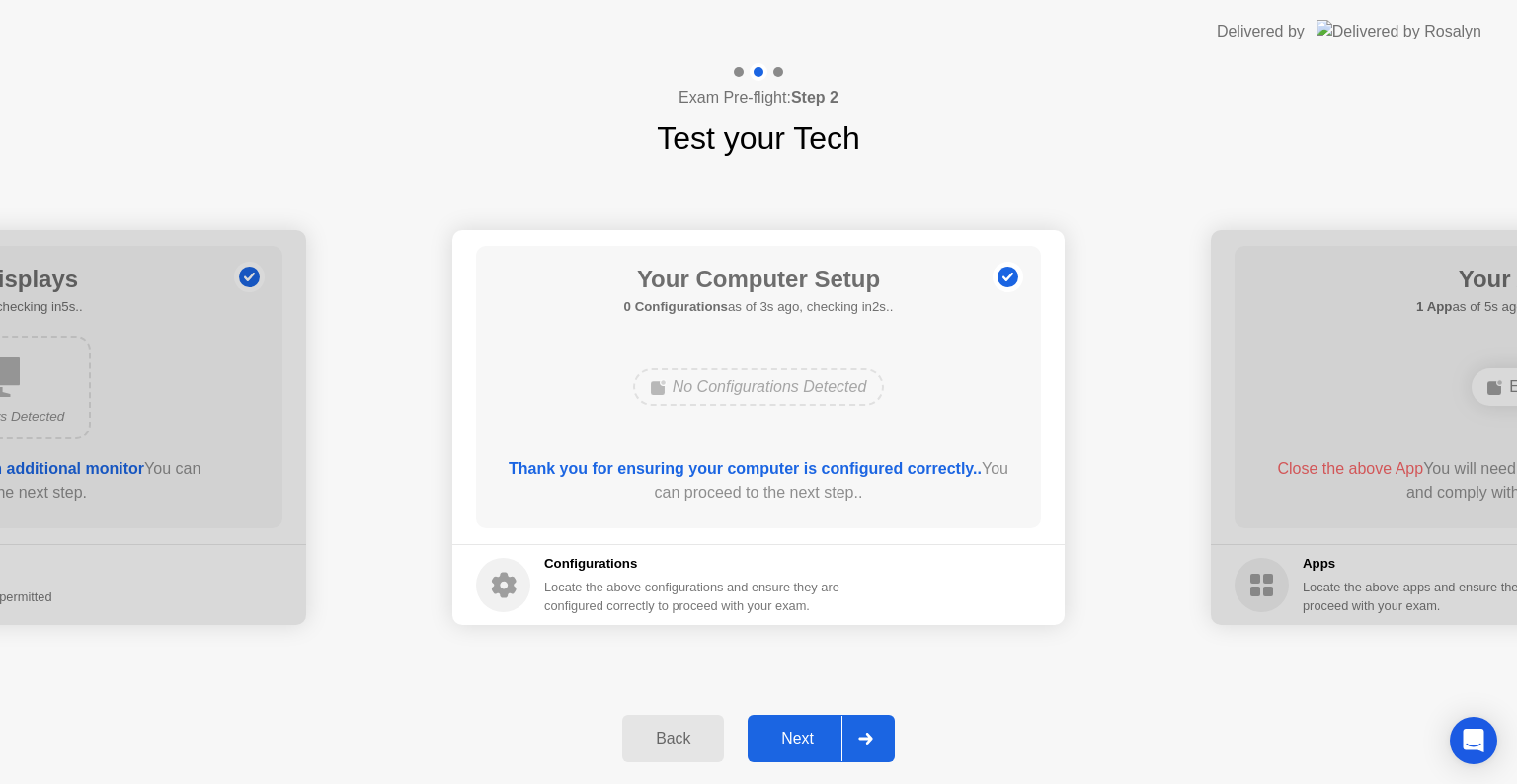 click 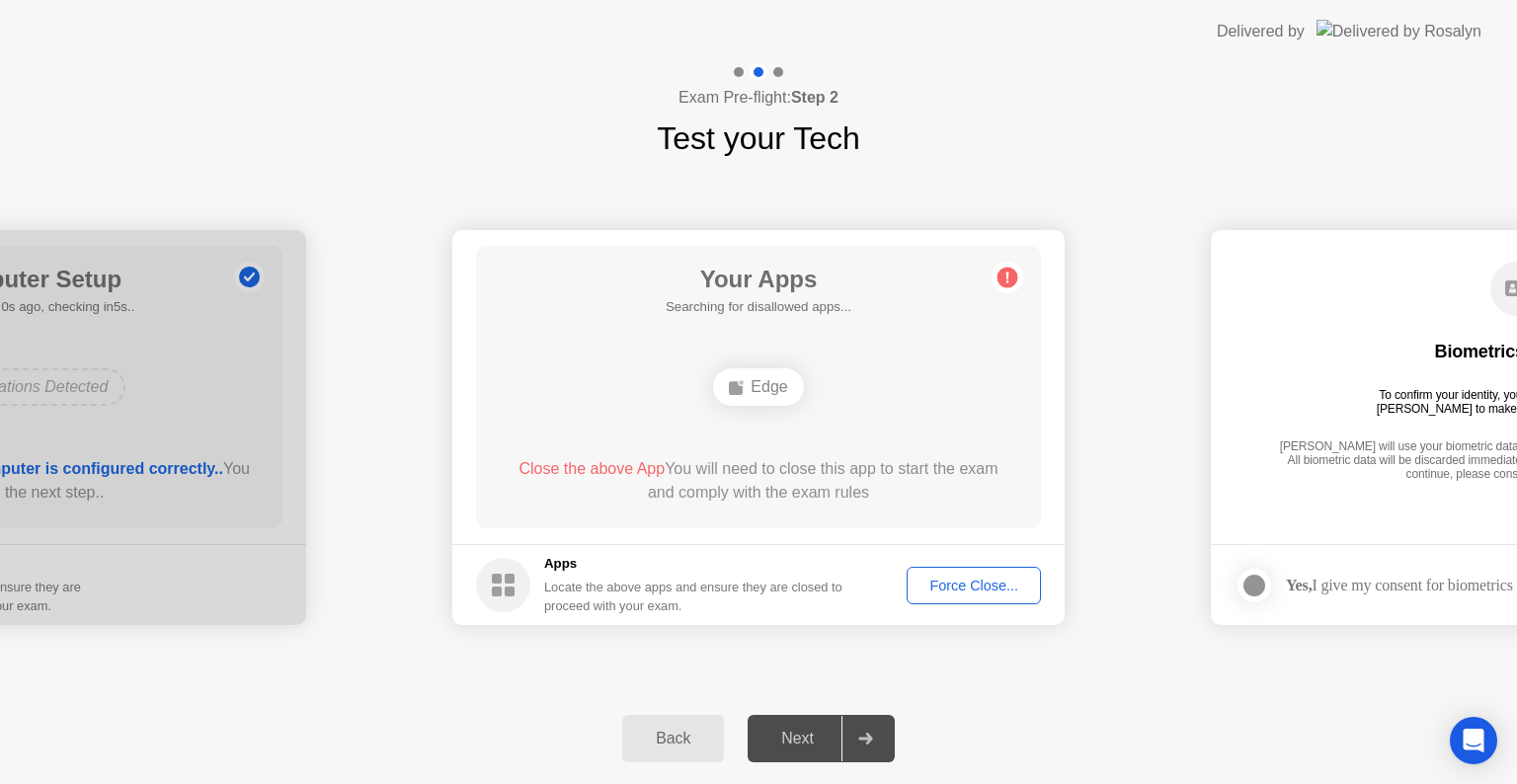 click on "**********" 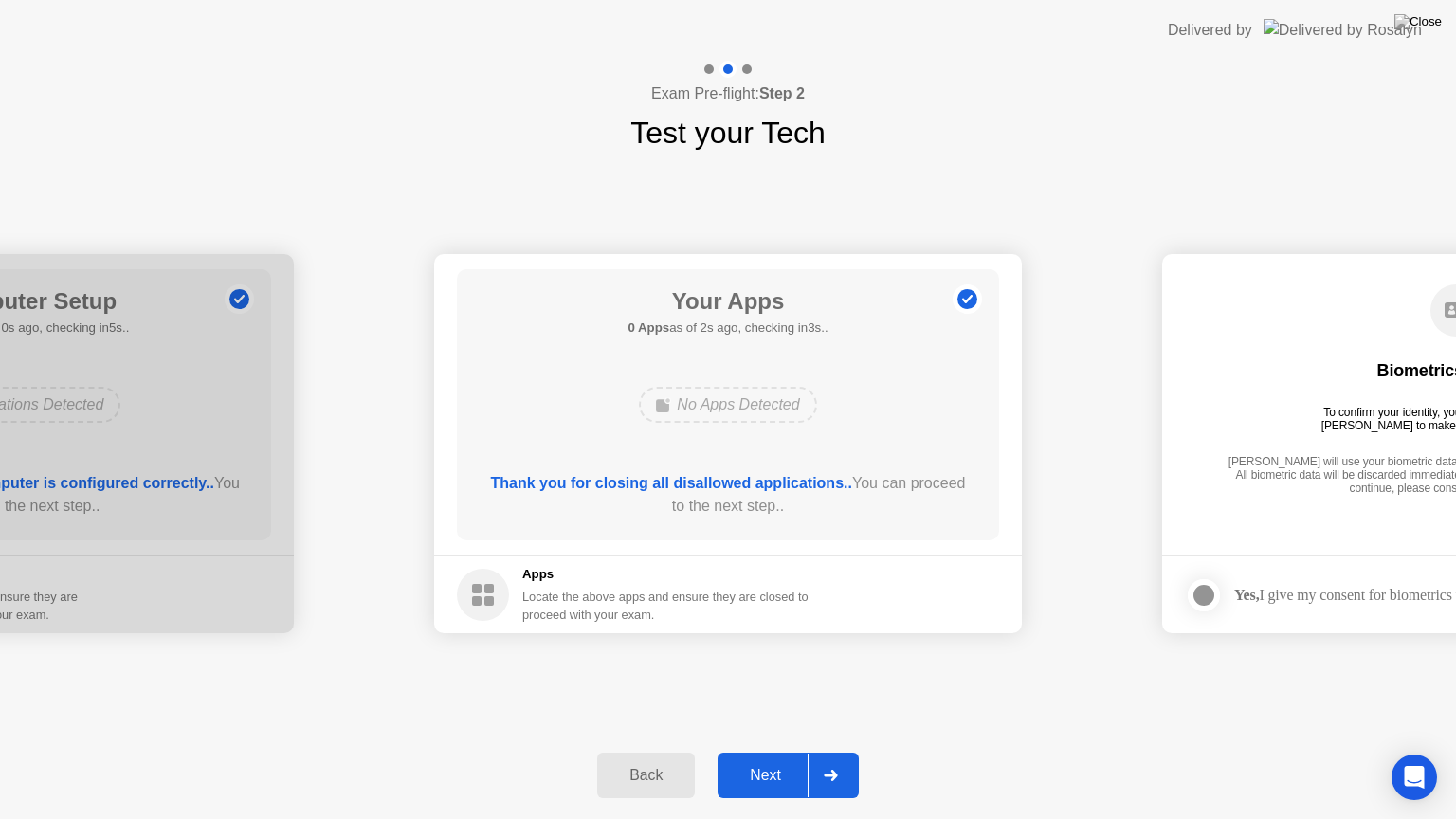 click on "Next" 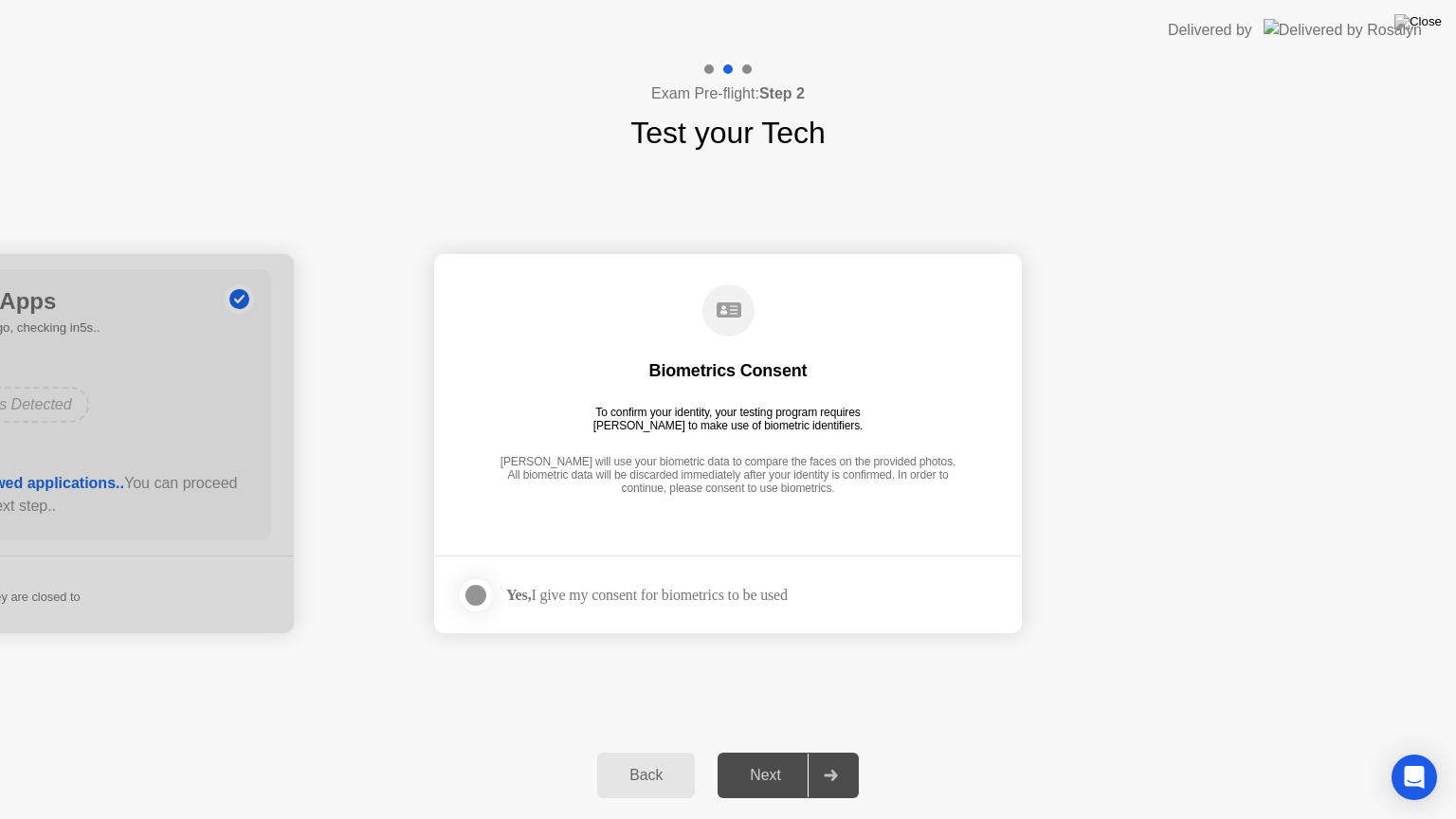 click 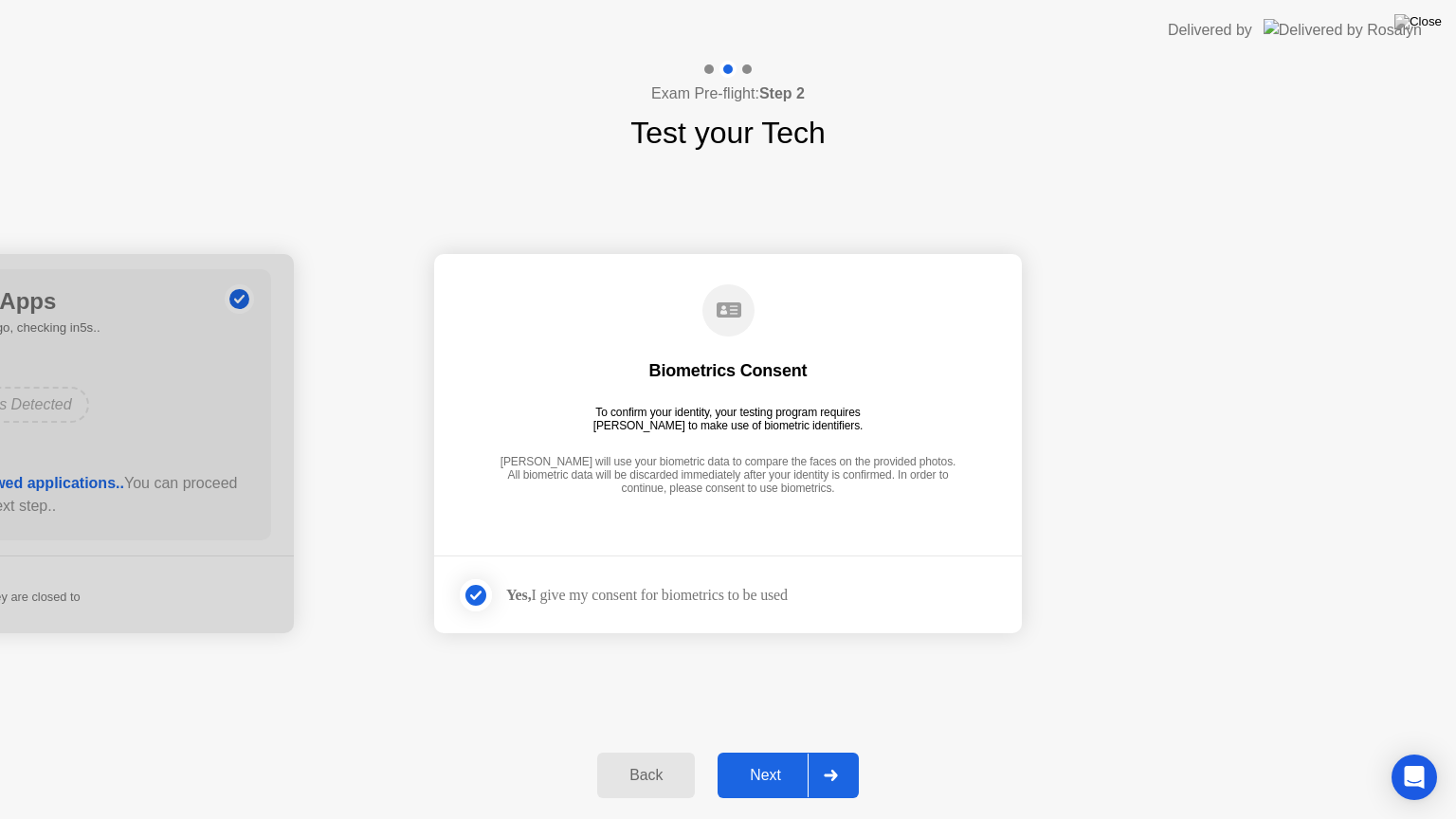 click on "Next" 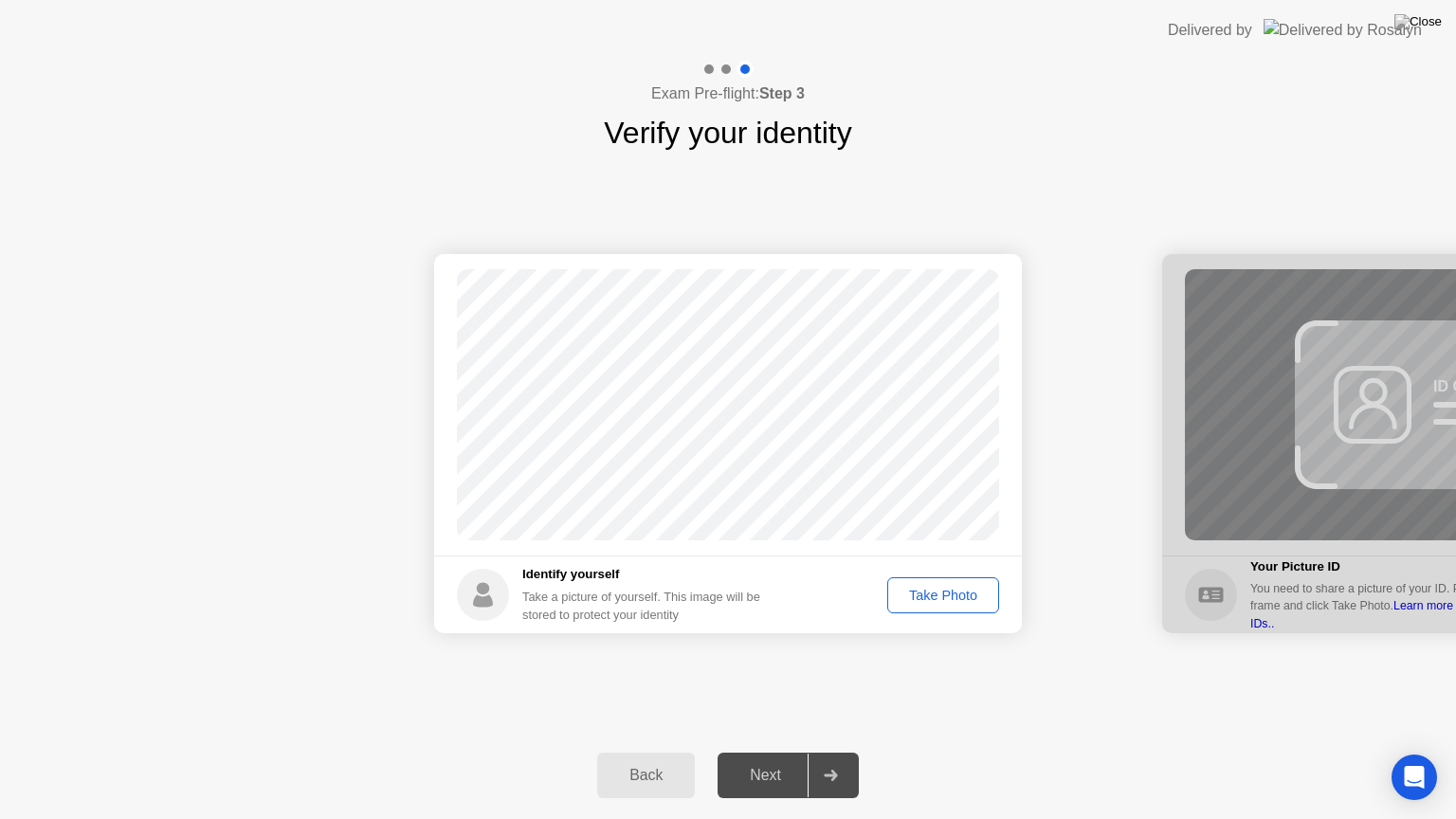 click on "Take Photo" 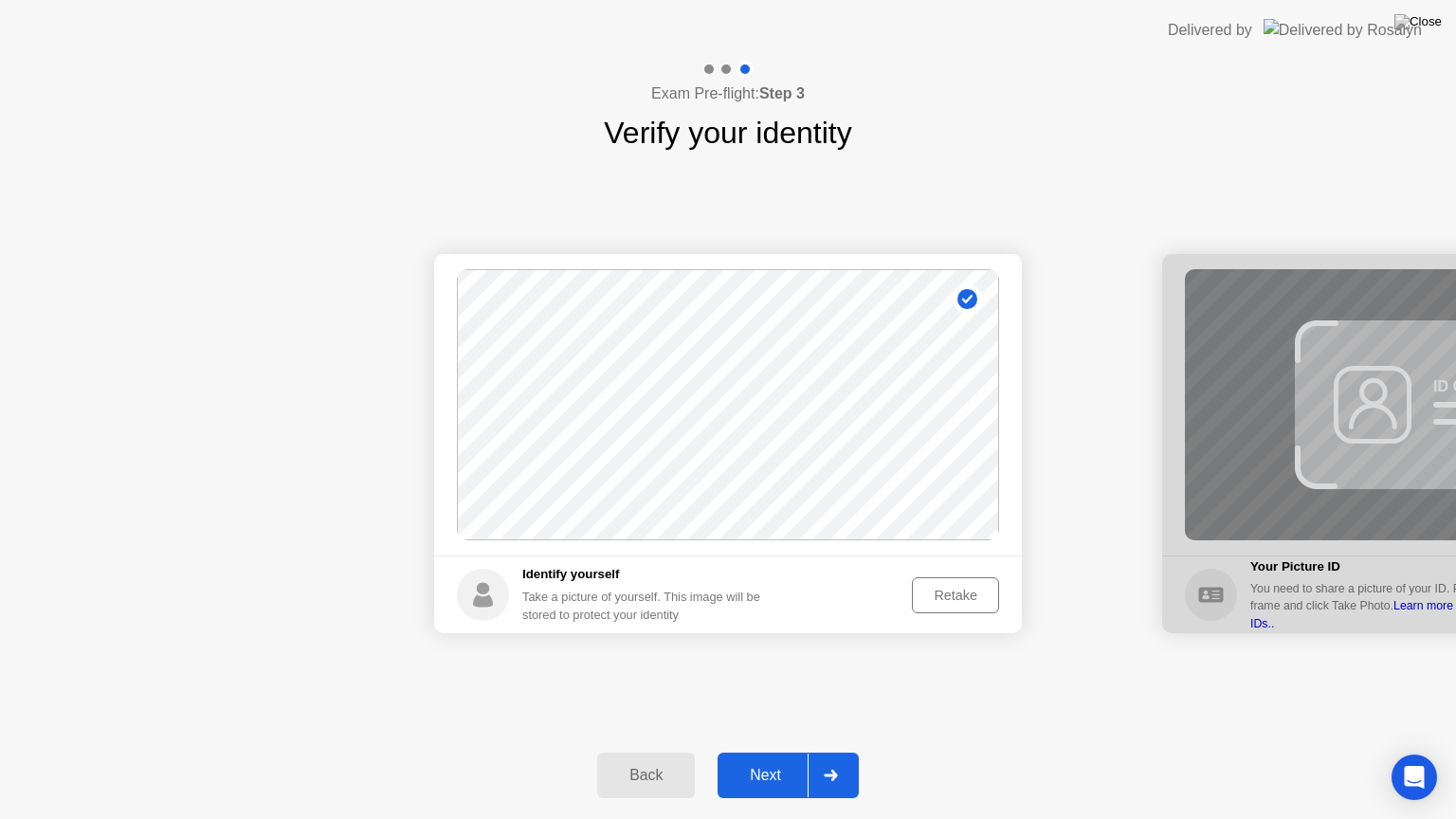 click on "Next" 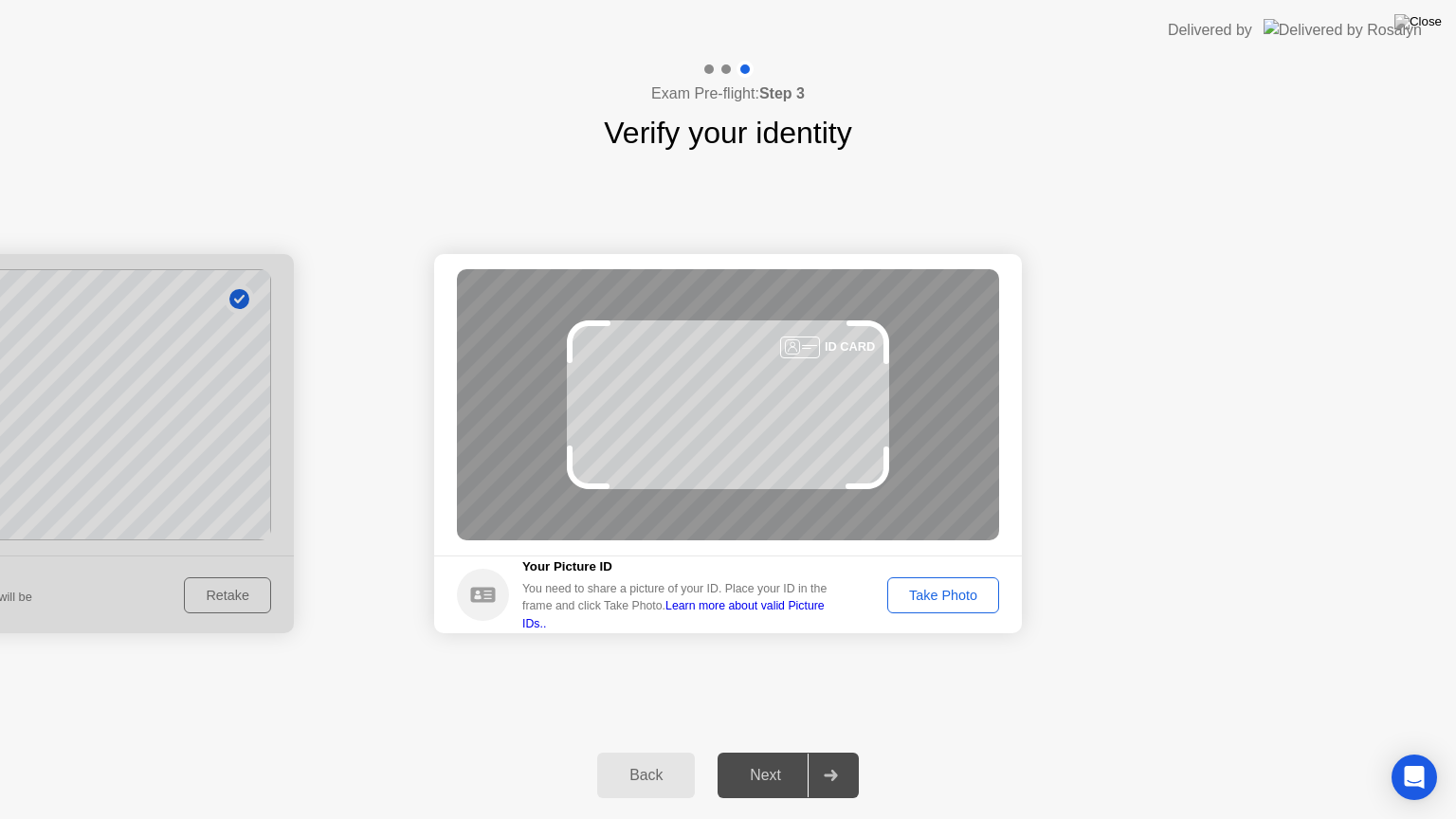 click on "Take Photo" 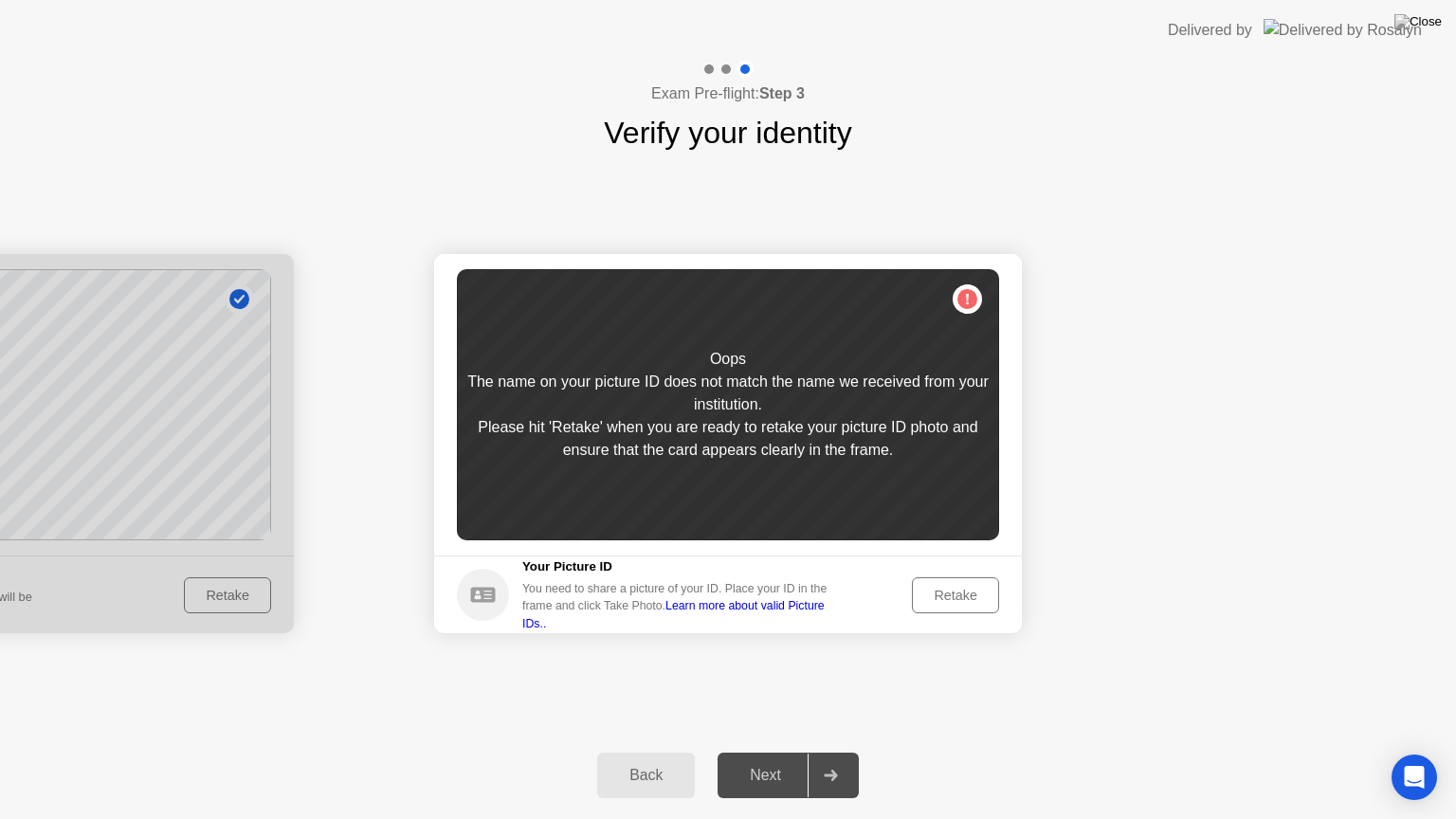 click on "Retake" 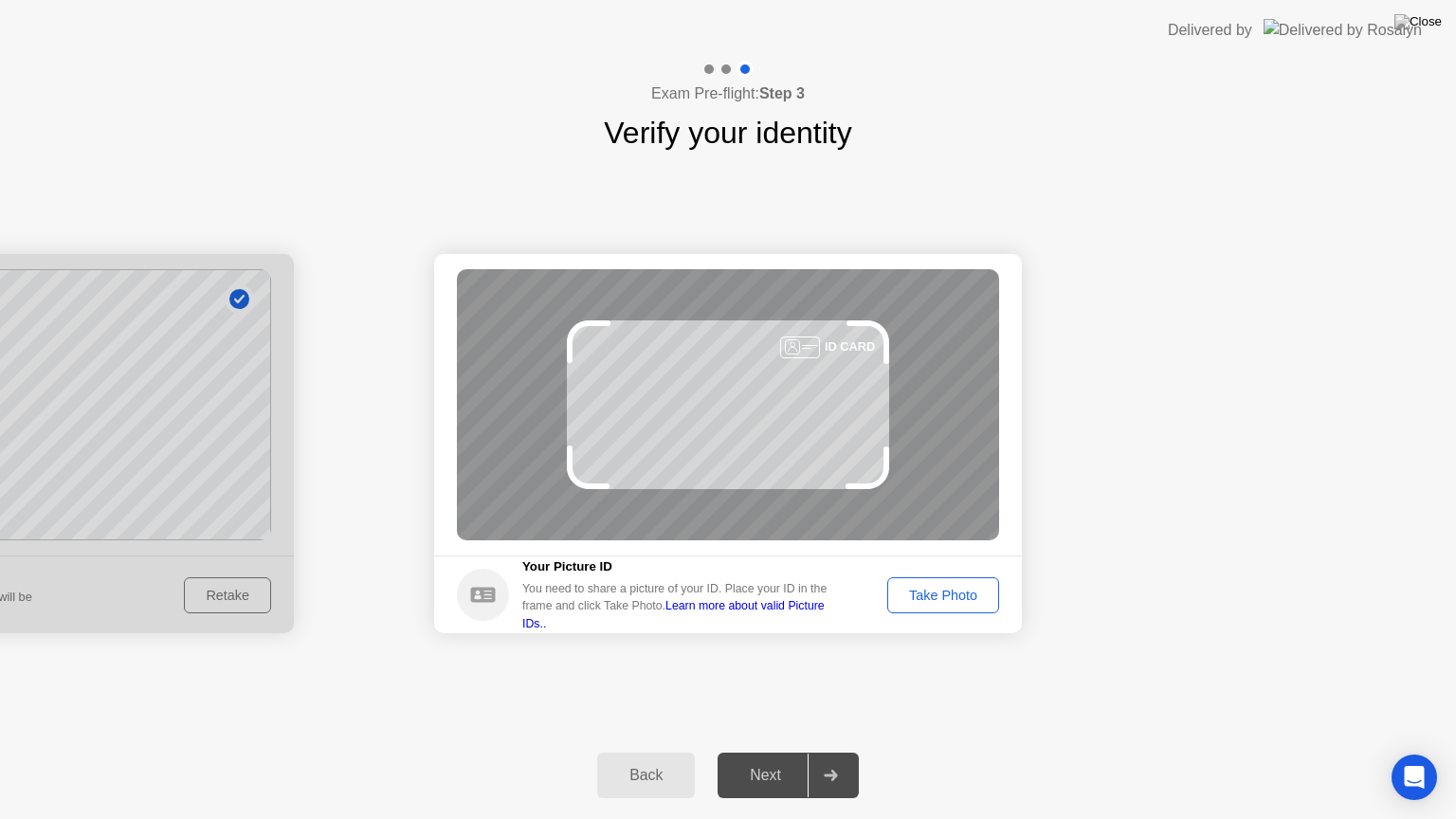 click on "Take Photo" 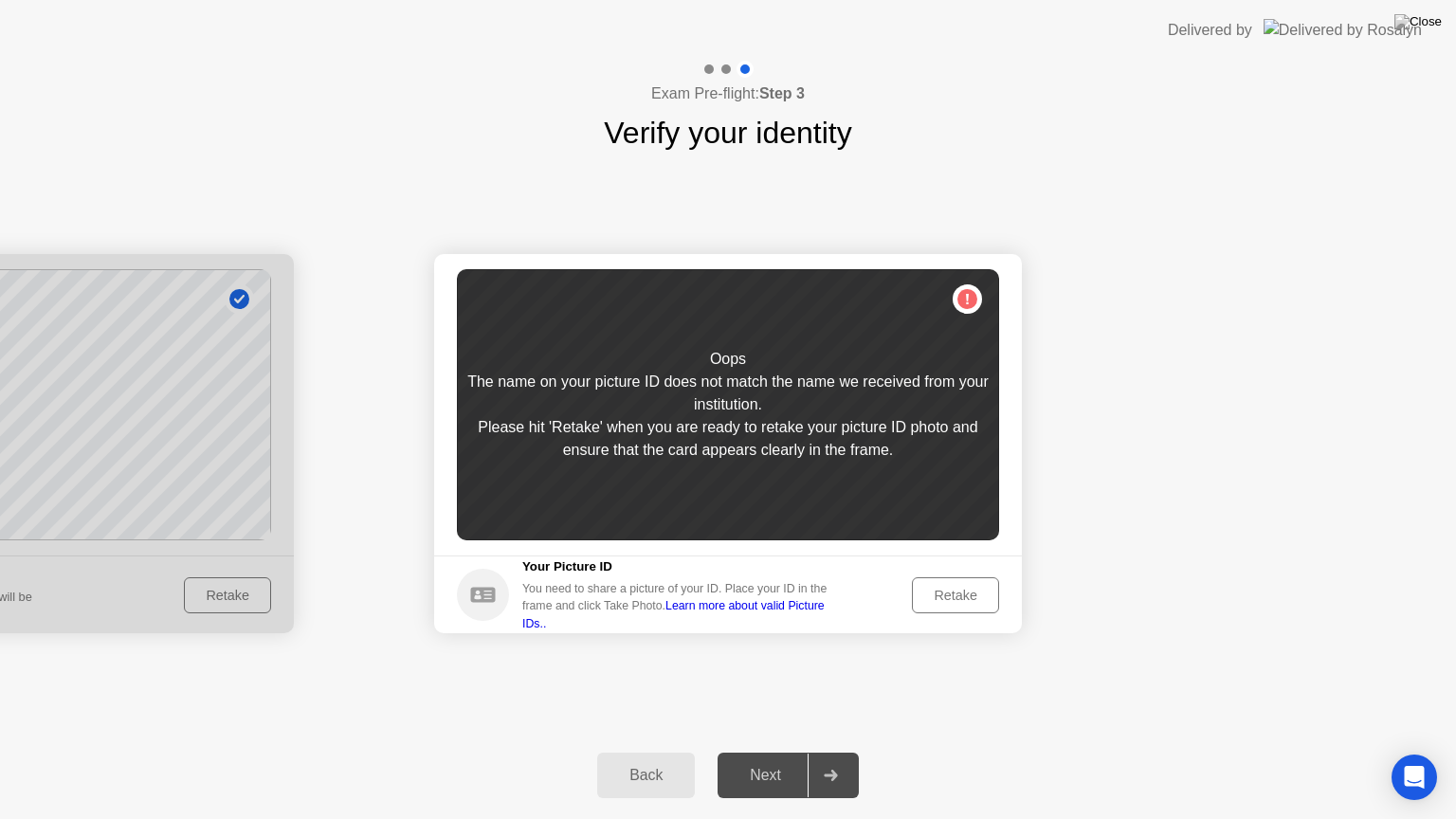 click on "Back" 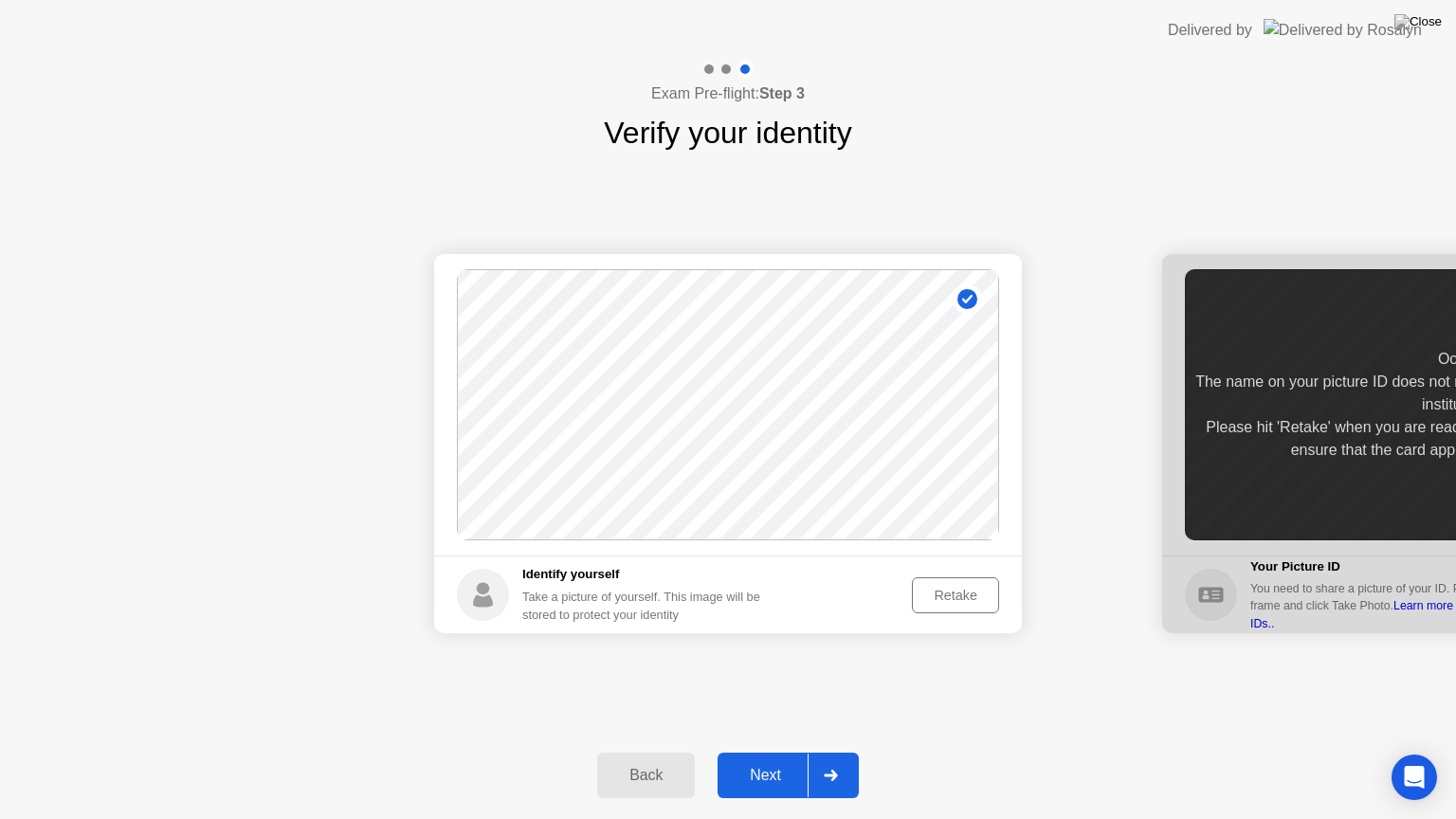 click on "Back" 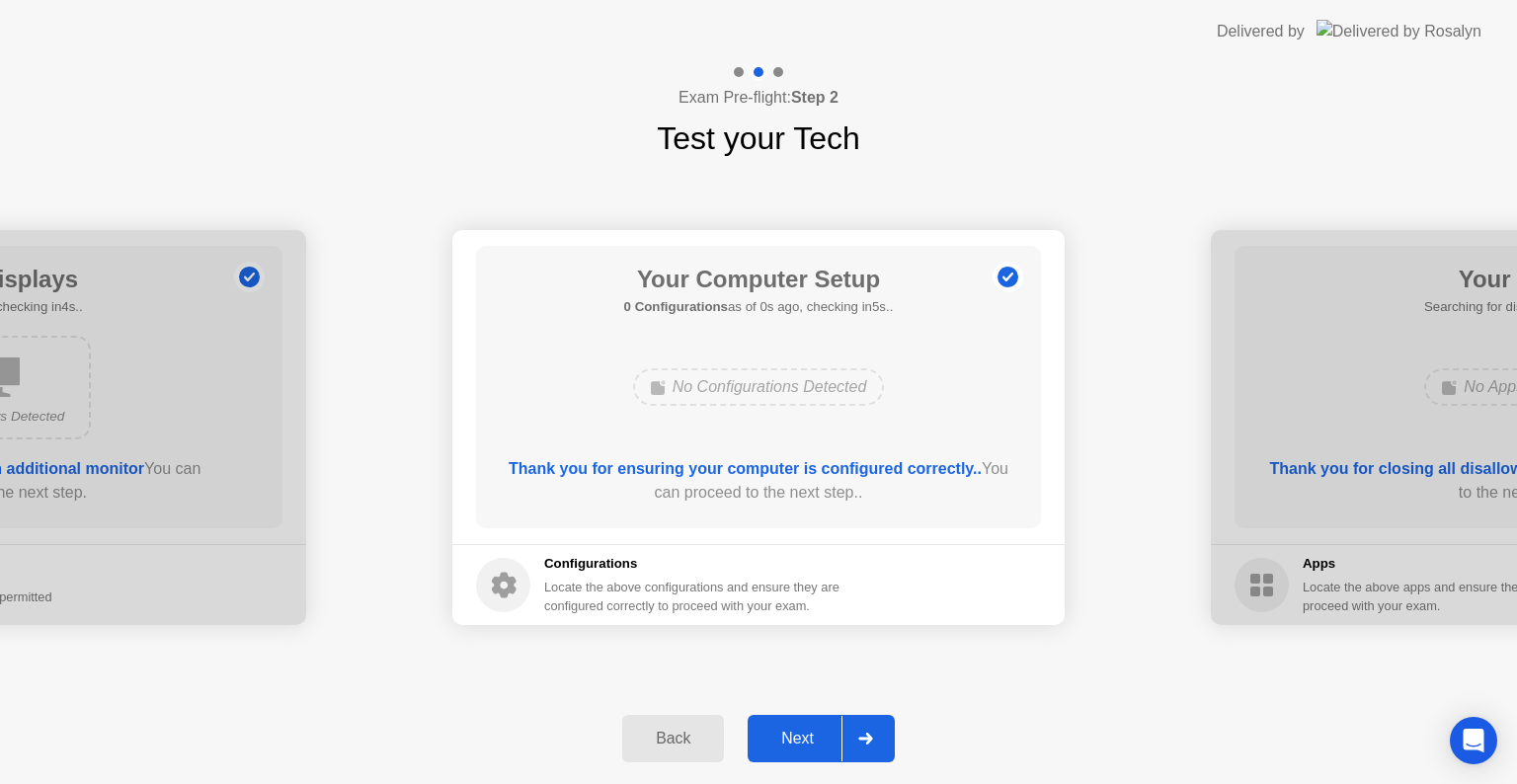 click on "Back" 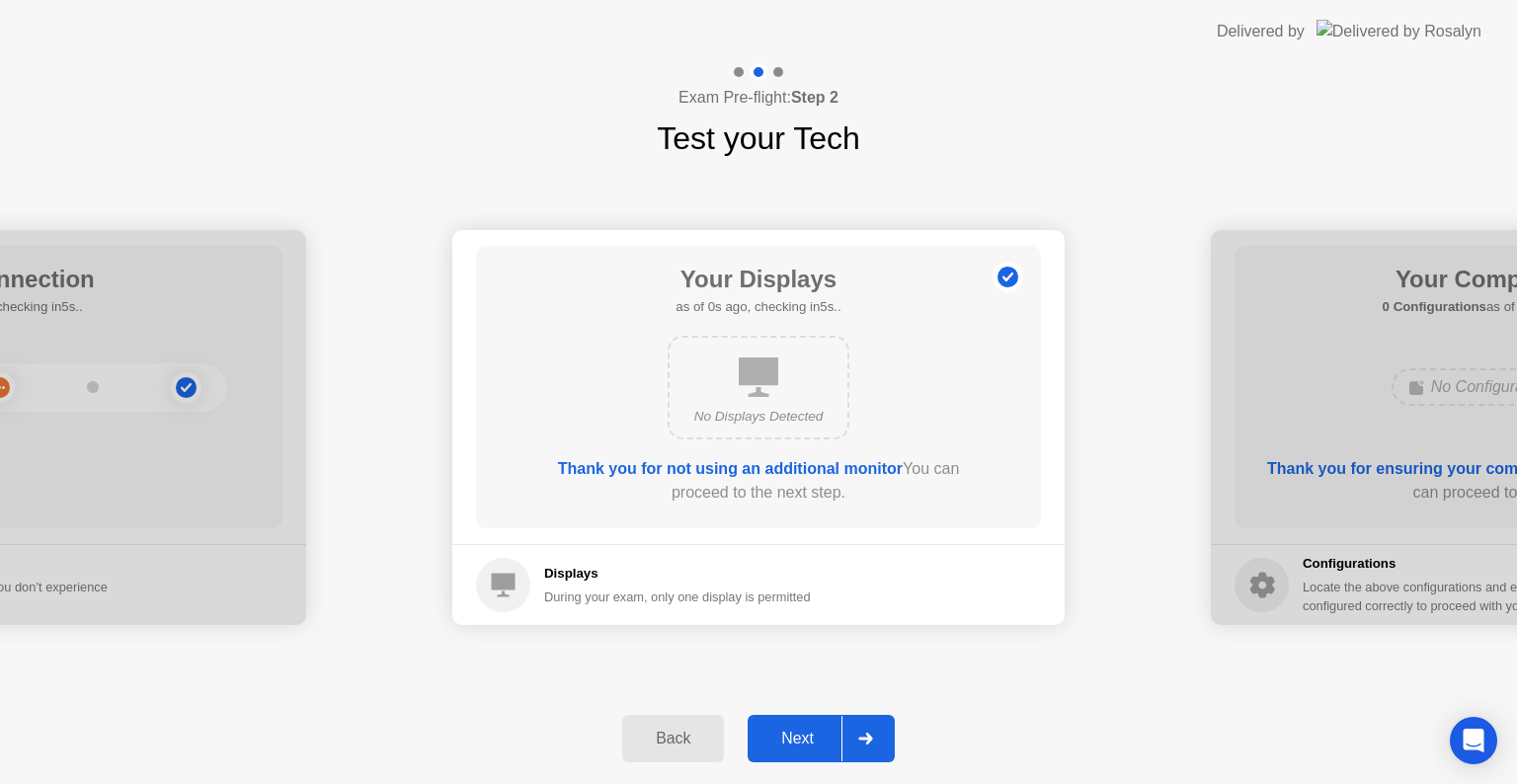 click on "Back" 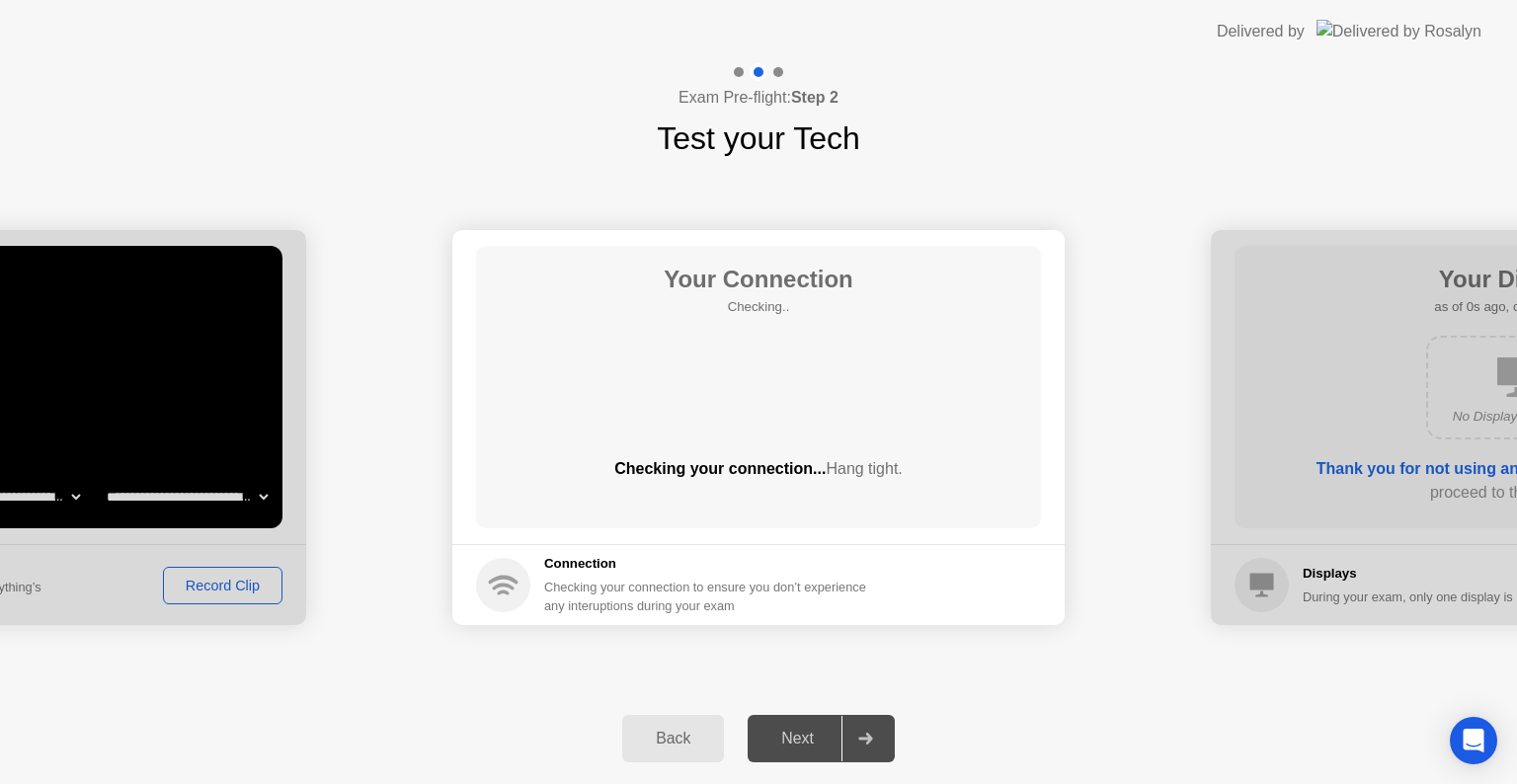 click on "Back" 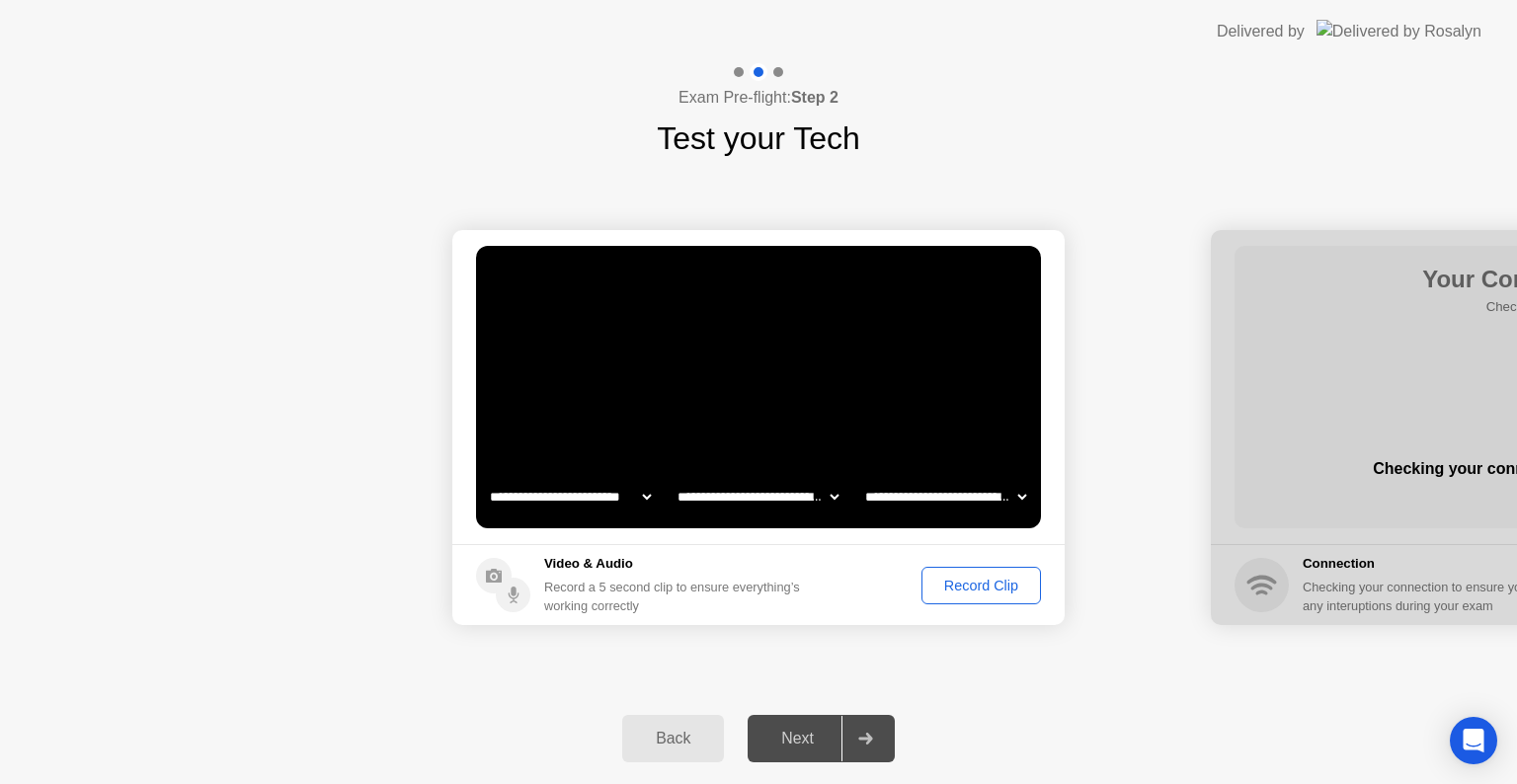 click on "**********" 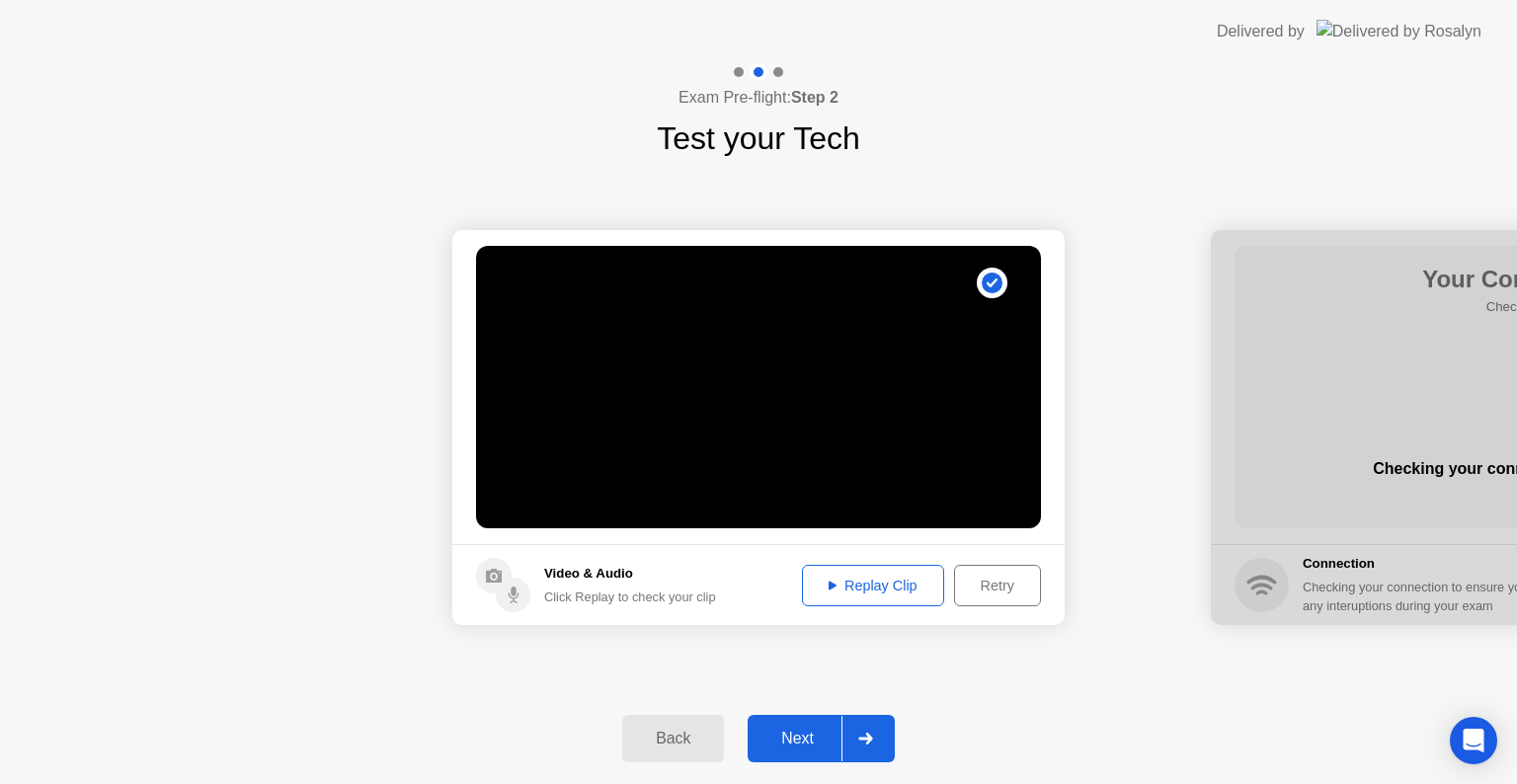 click on "Next" 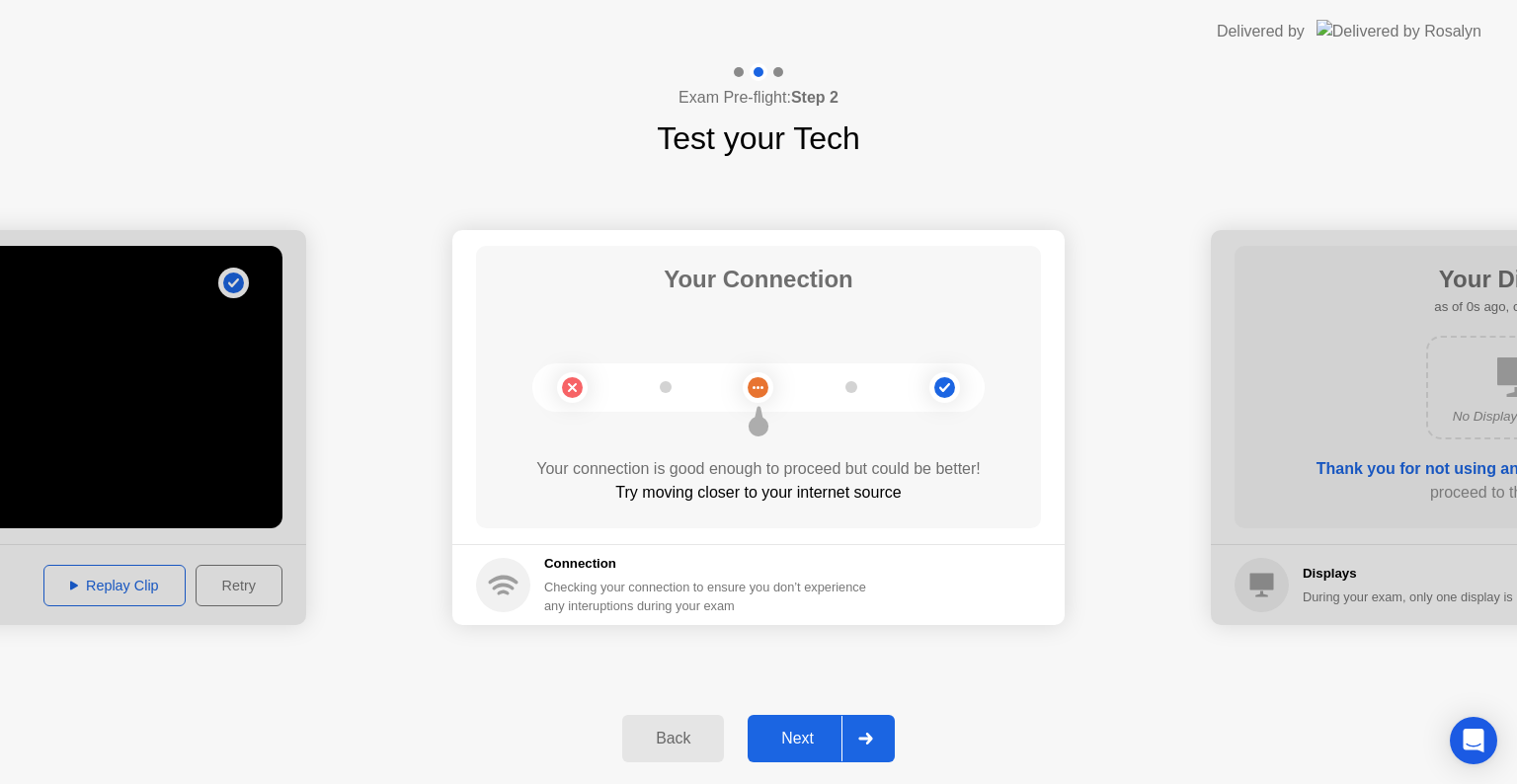 click on "Next" 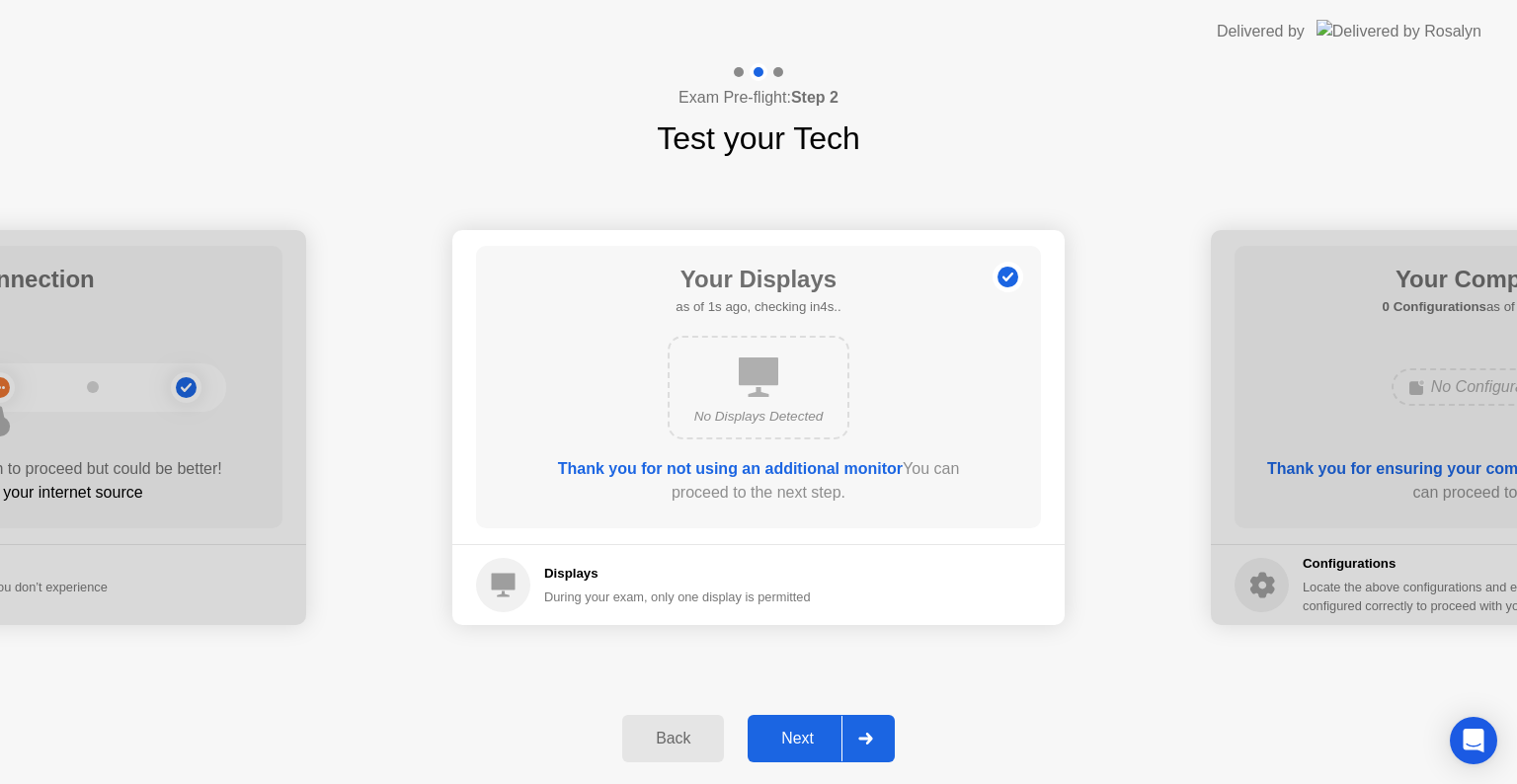 click on "Next" 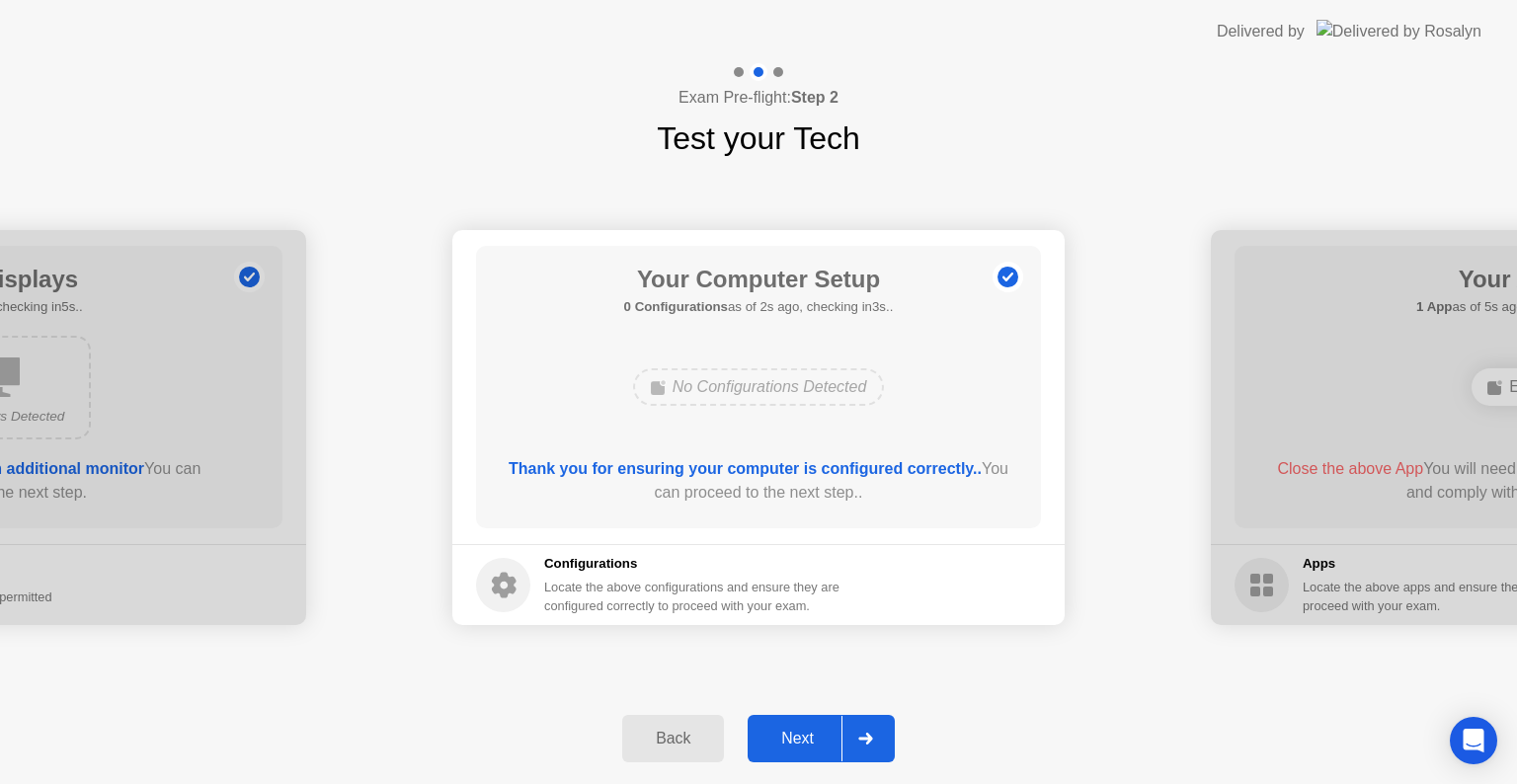 click on "Next" 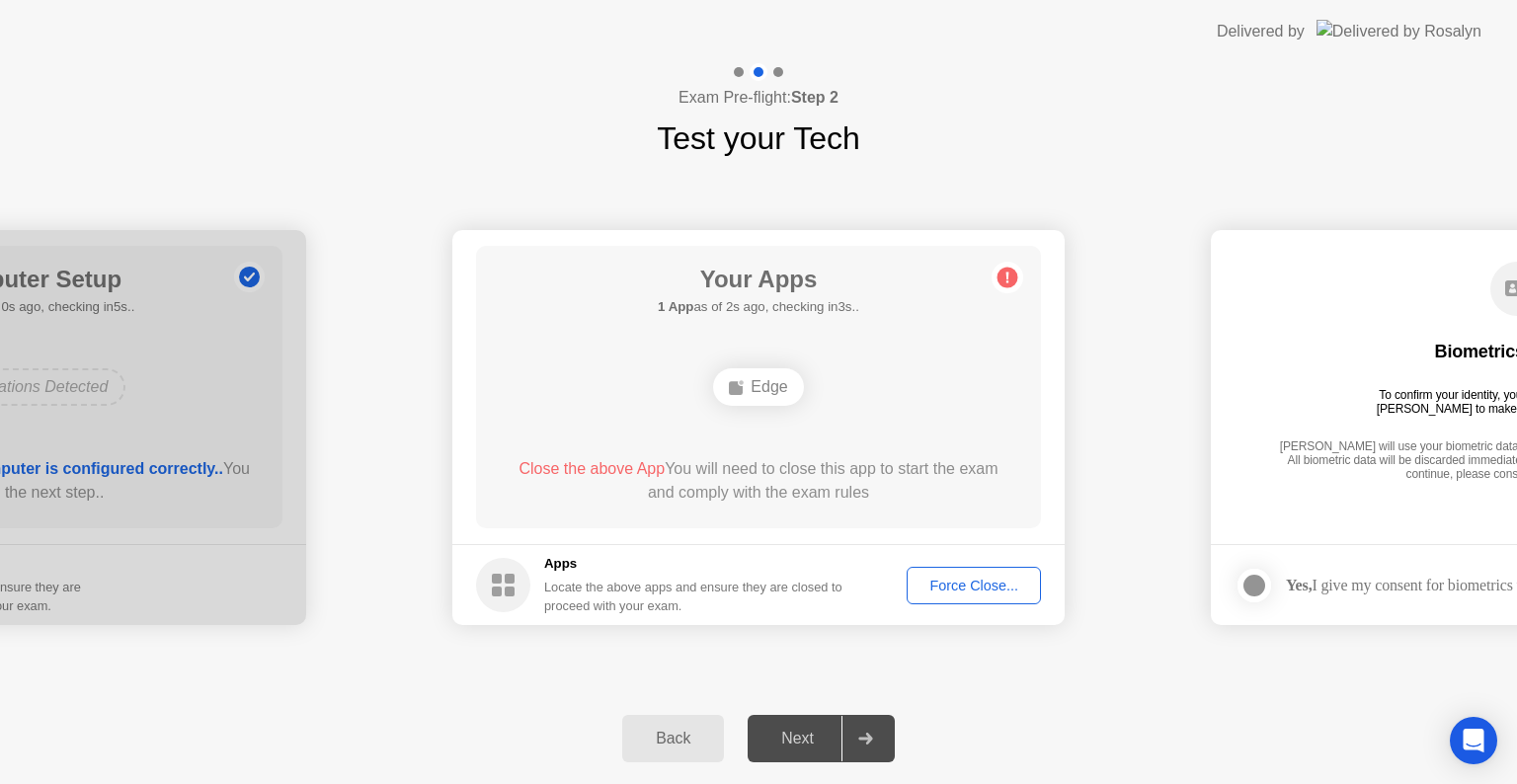 click on "Force Close..." 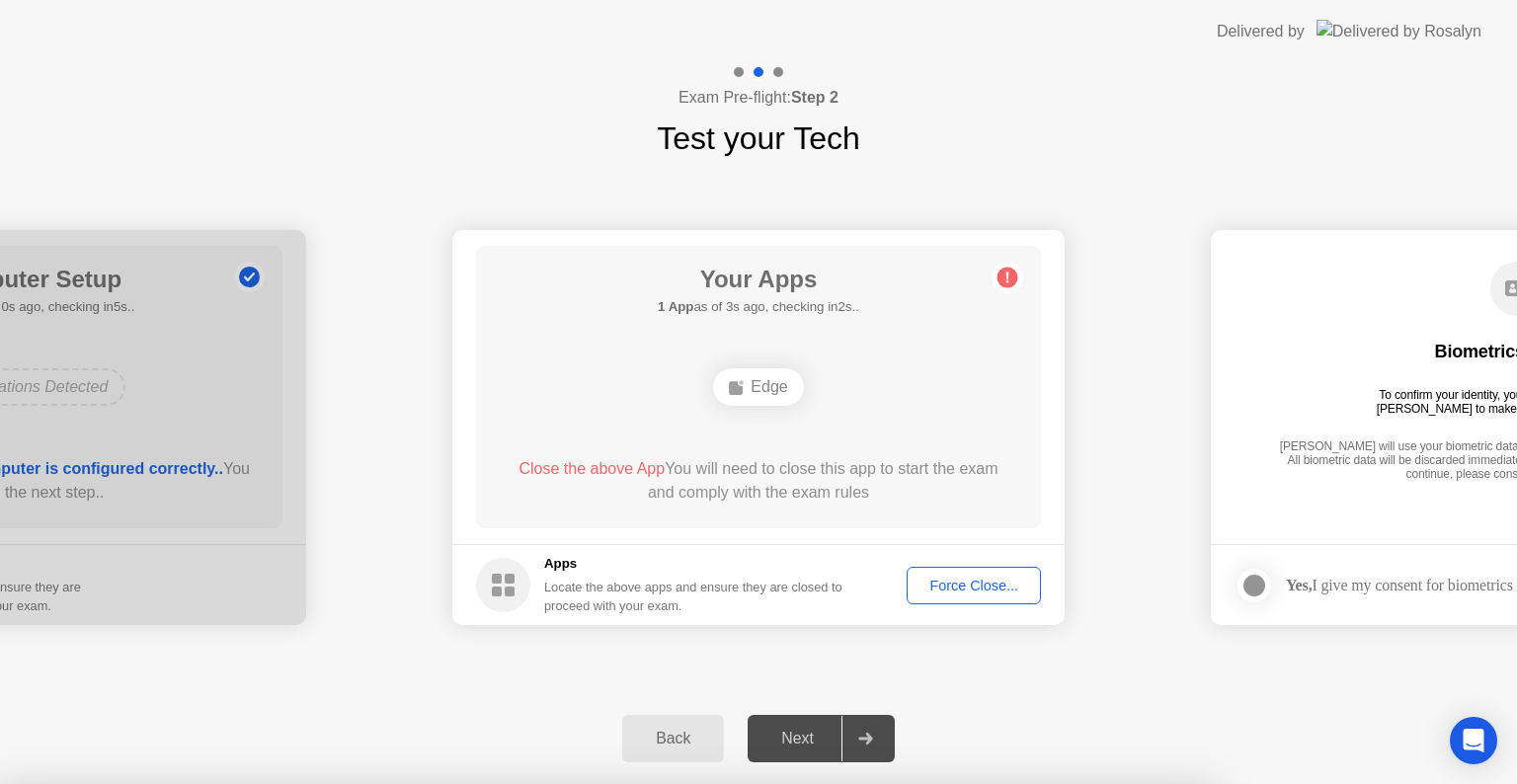click on "Confirm" at bounding box center (673, 1057) 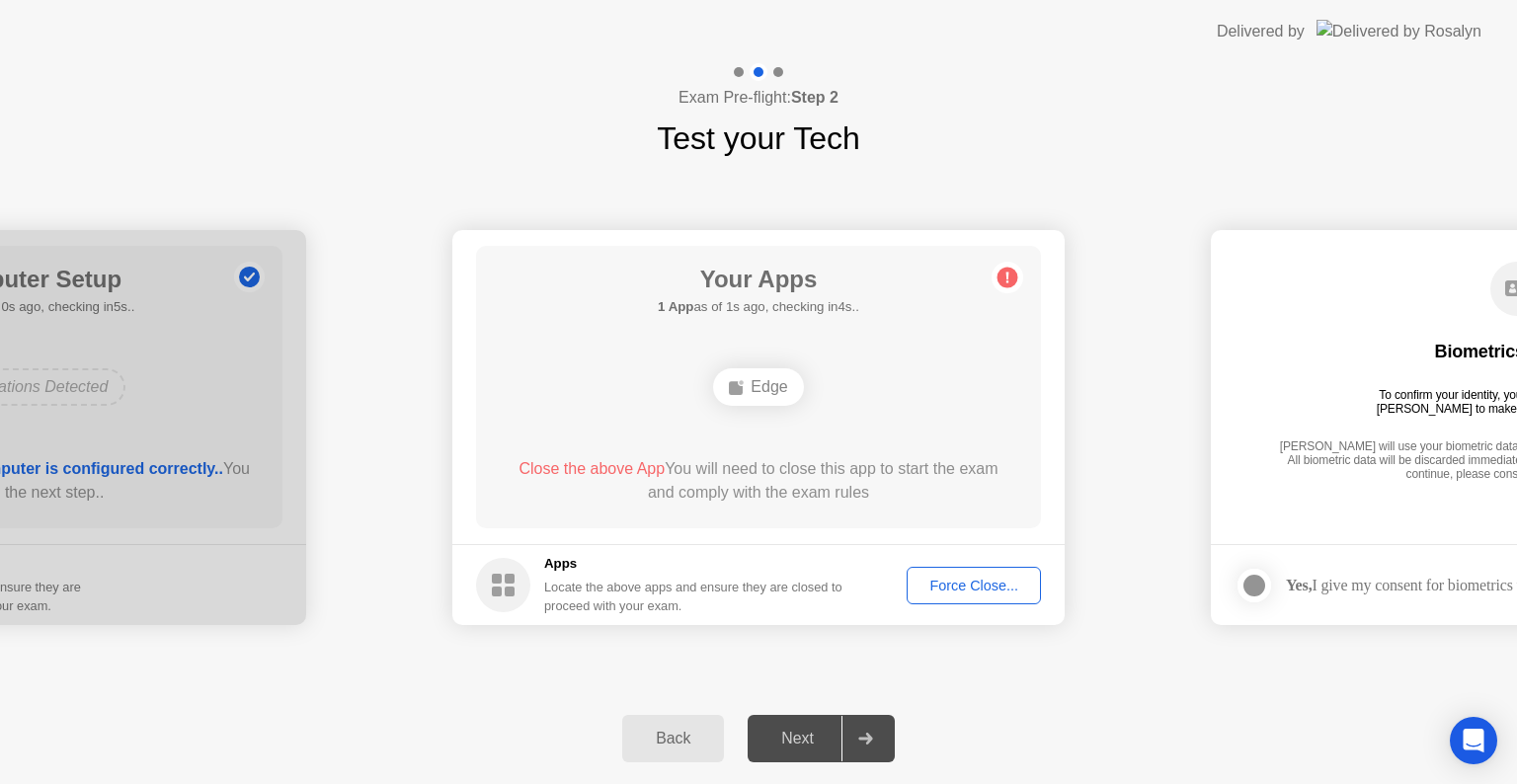 click on "**********" 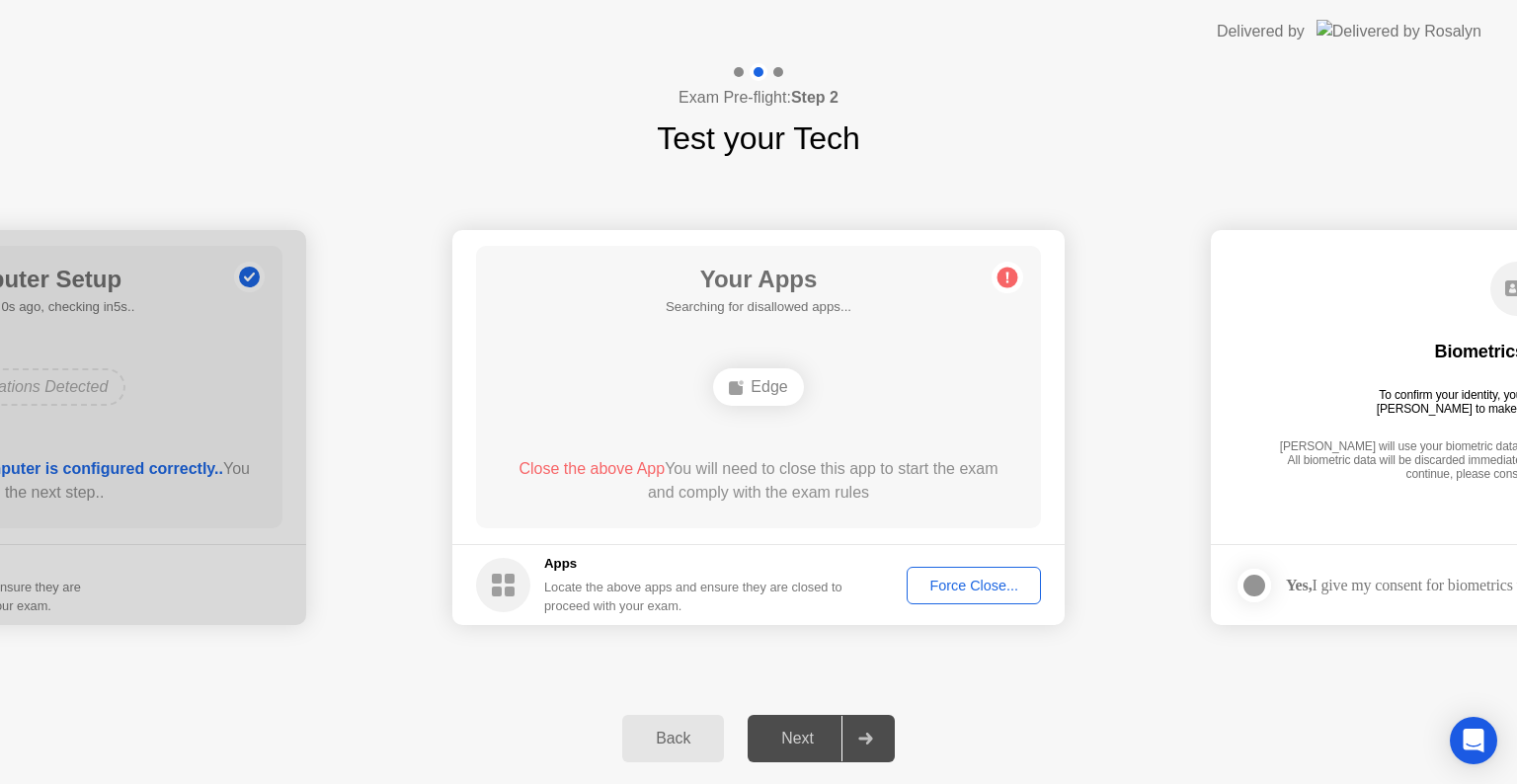 click on "Force Close..." 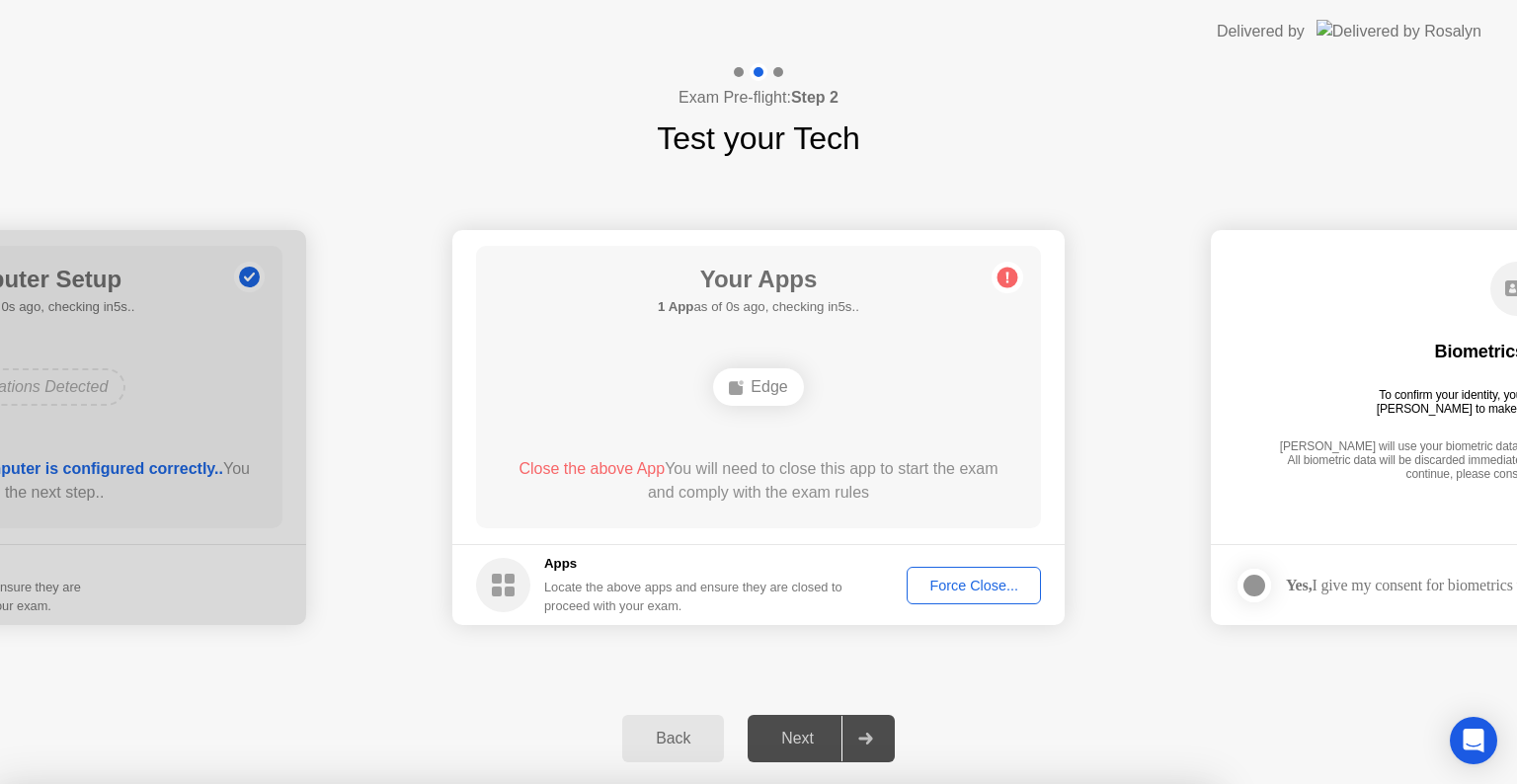 click on "Confirm" at bounding box center (673, 1057) 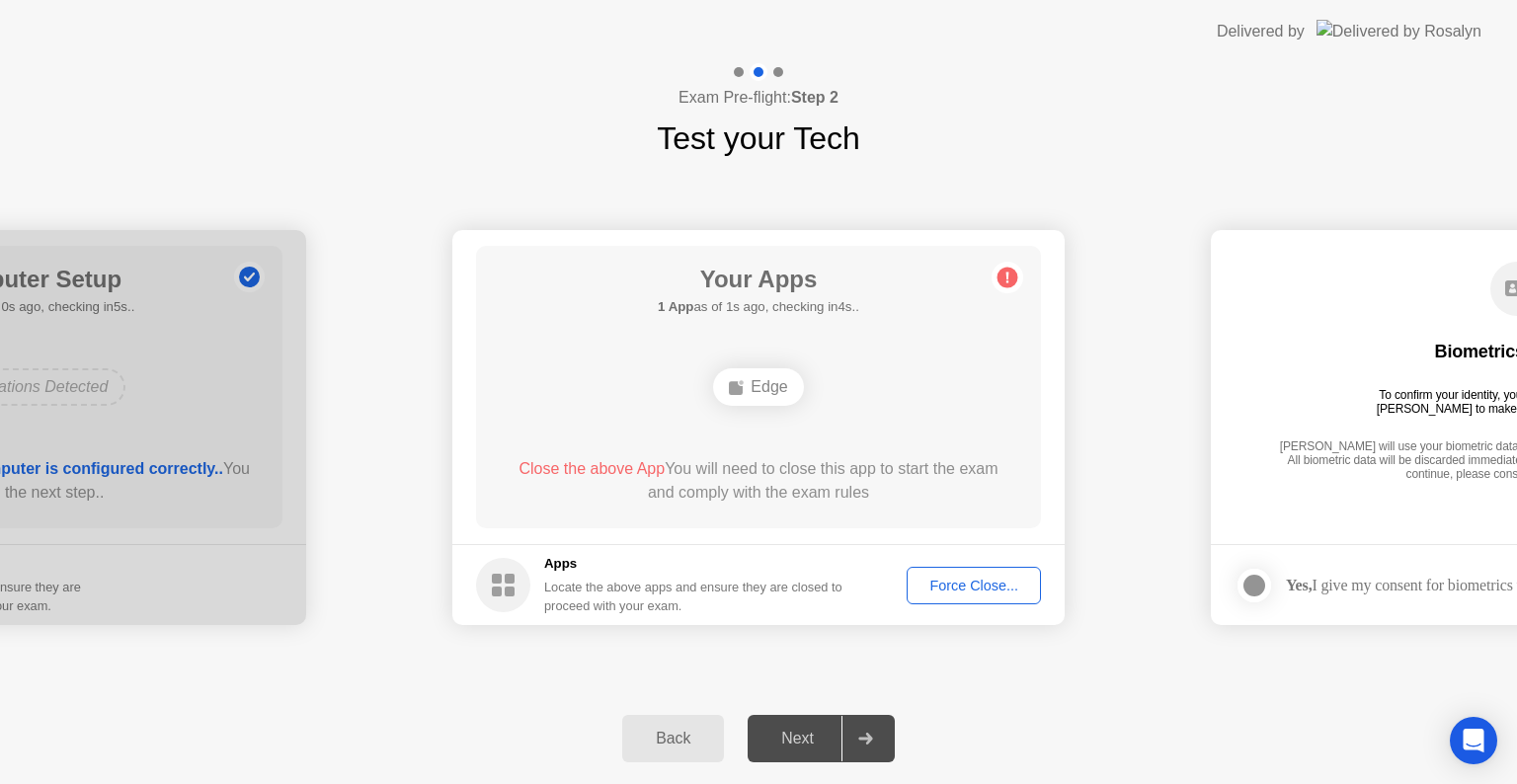 click on "Edge" 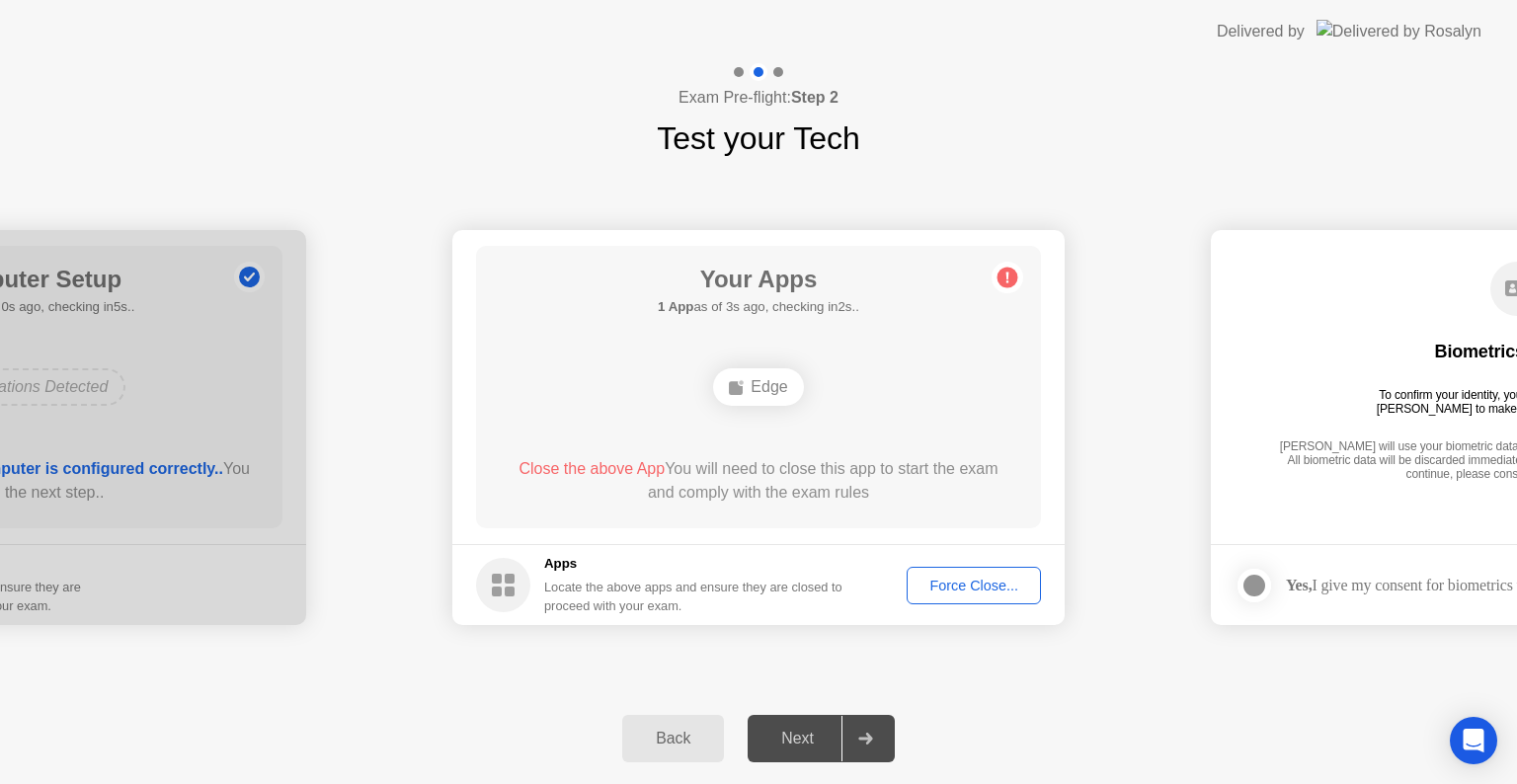 click 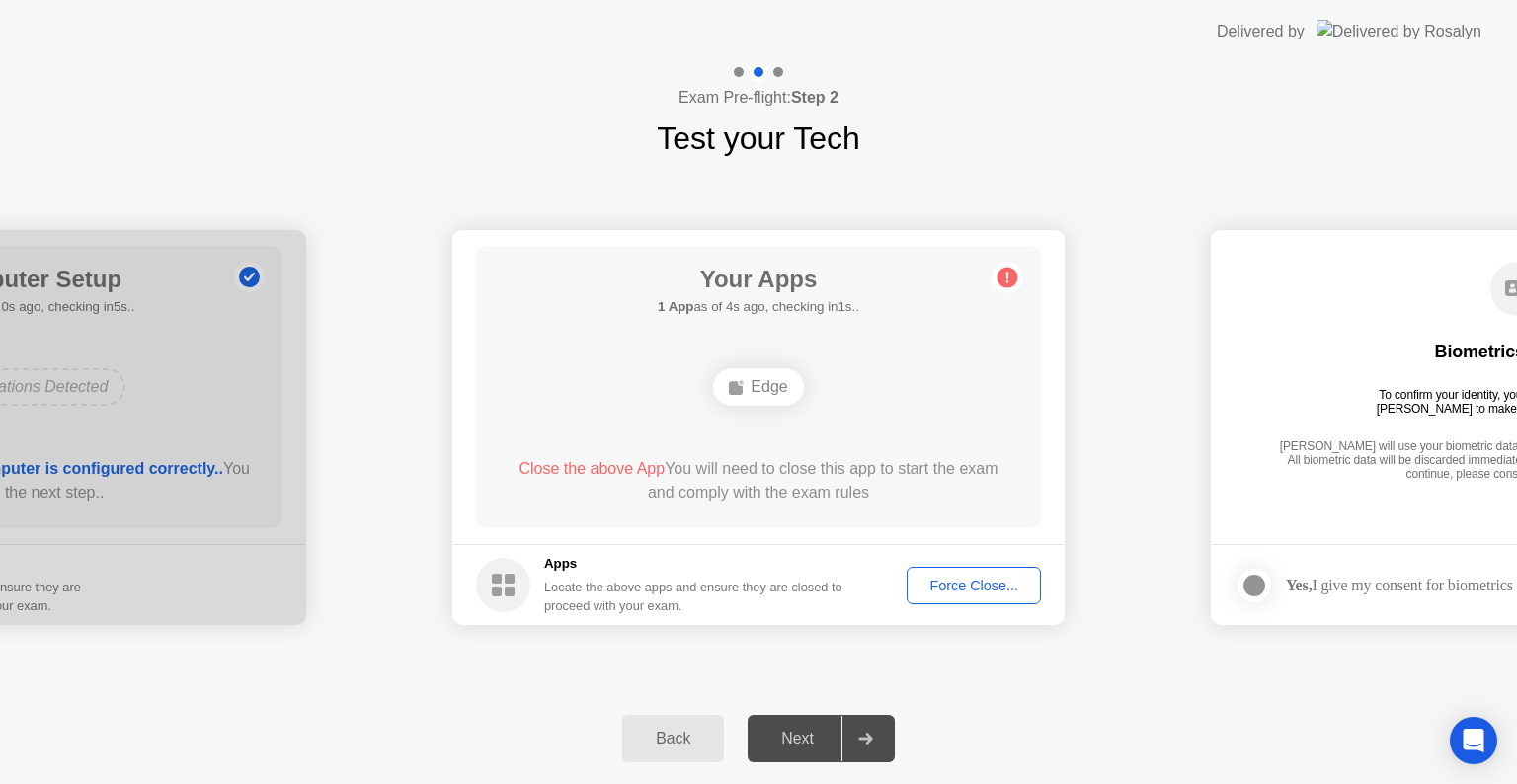 click on "Next" 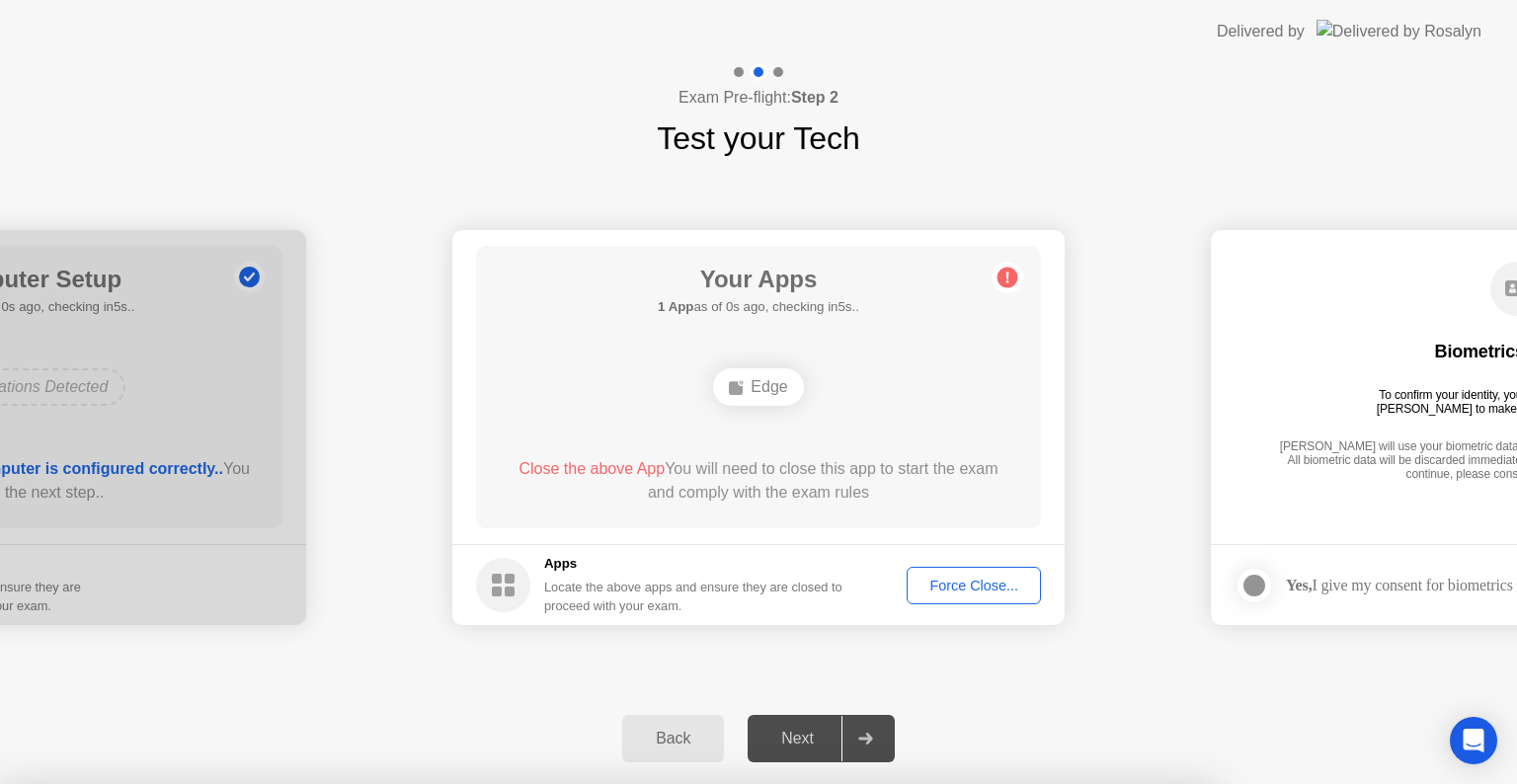 click on "Yes" at bounding box center (559, 896) 